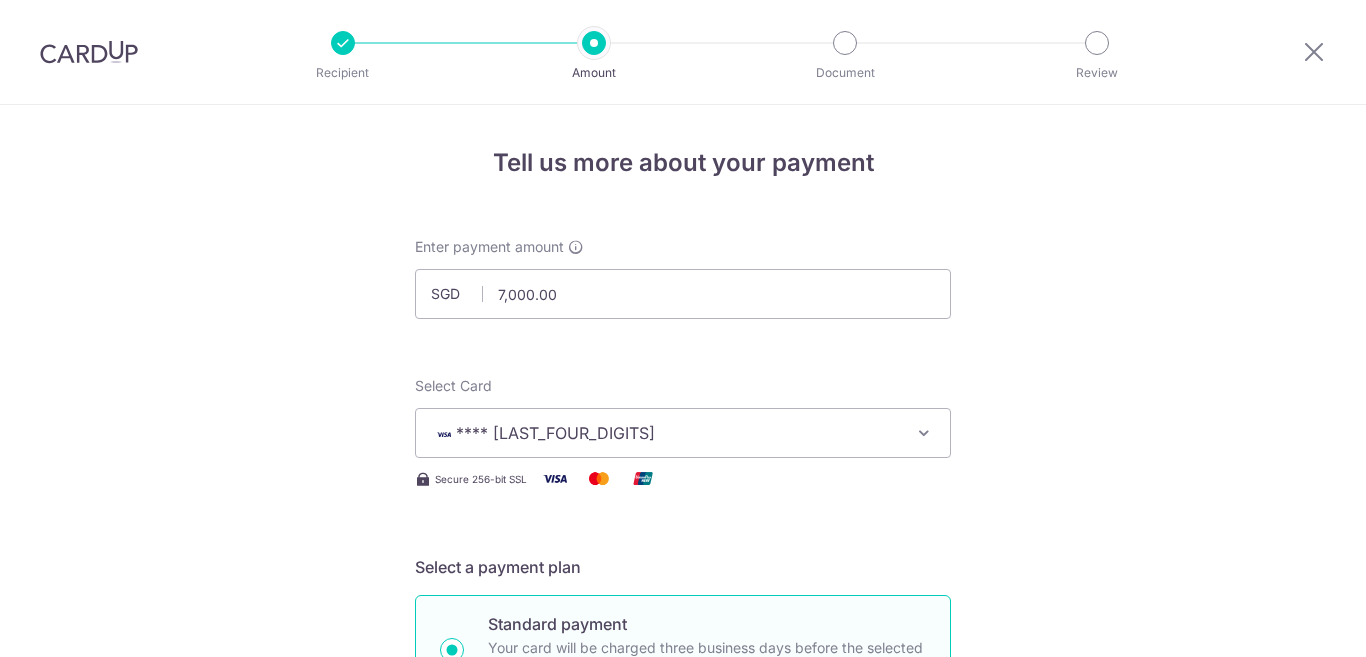 scroll, scrollTop: 0, scrollLeft: 0, axis: both 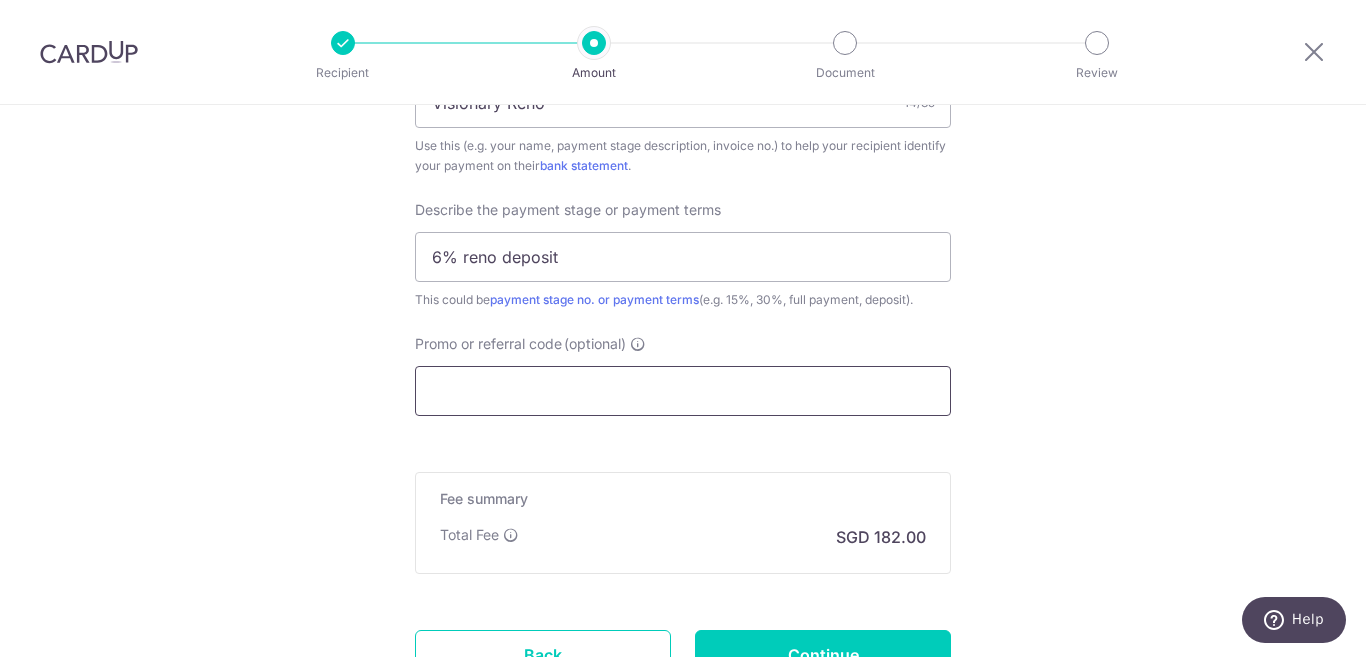 paste on "RENO25ONE" 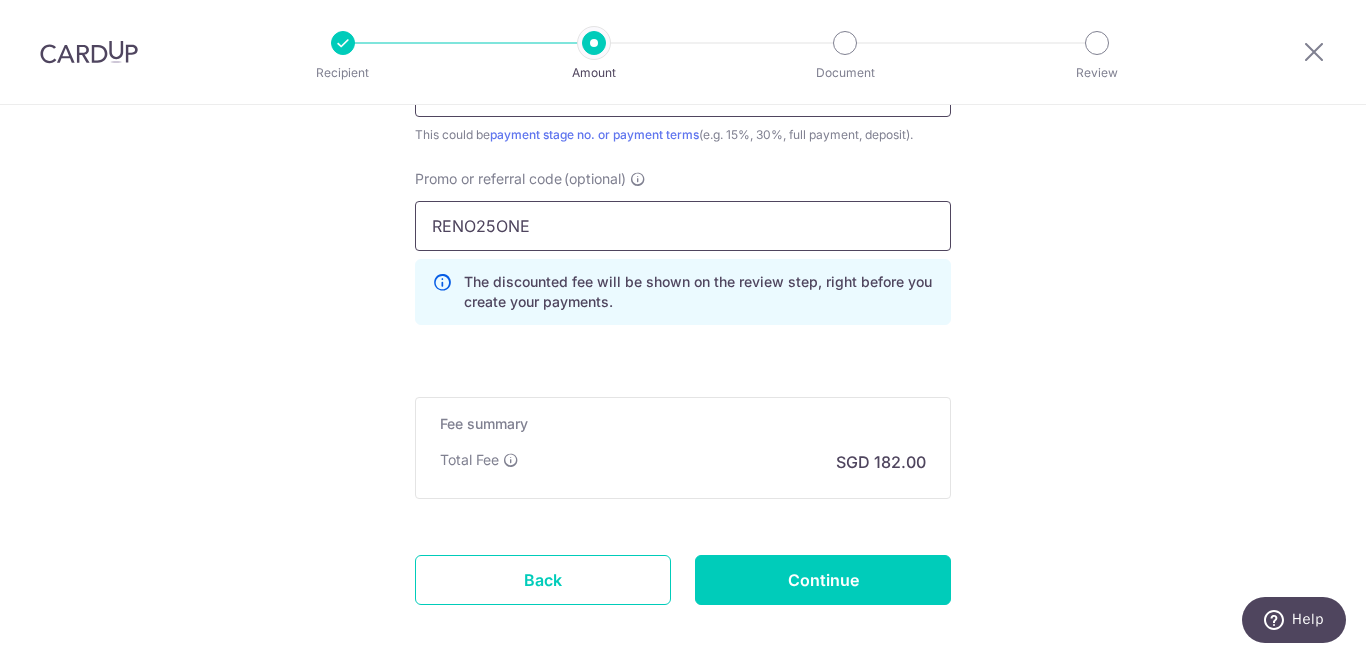 scroll, scrollTop: 1500, scrollLeft: 0, axis: vertical 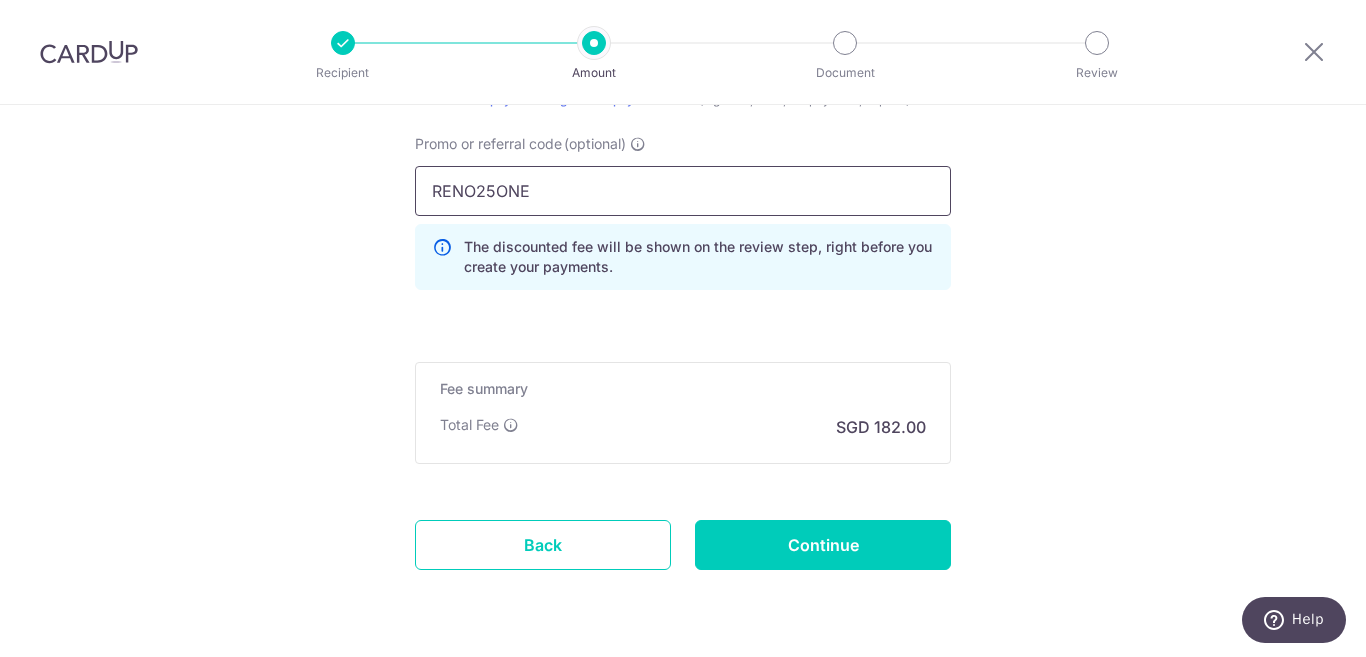 type on "RENO25ONE" 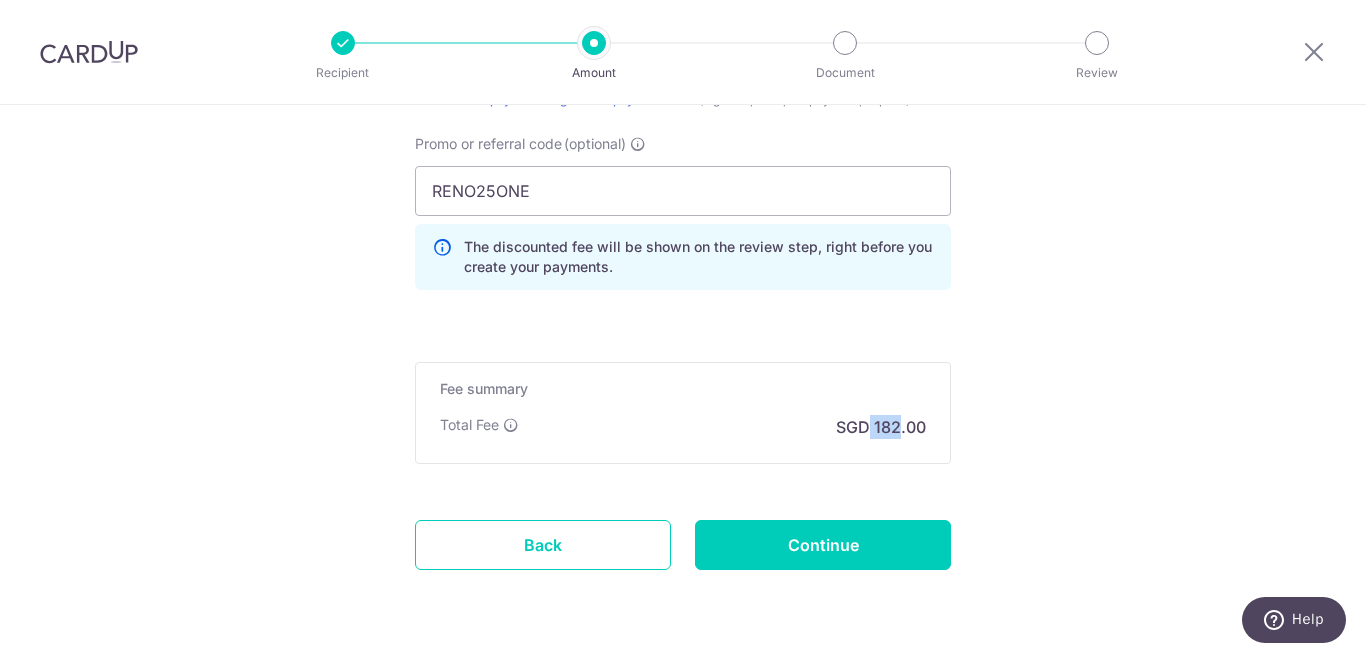 drag, startPoint x: 868, startPoint y: 422, endPoint x: 898, endPoint y: 423, distance: 30.016663 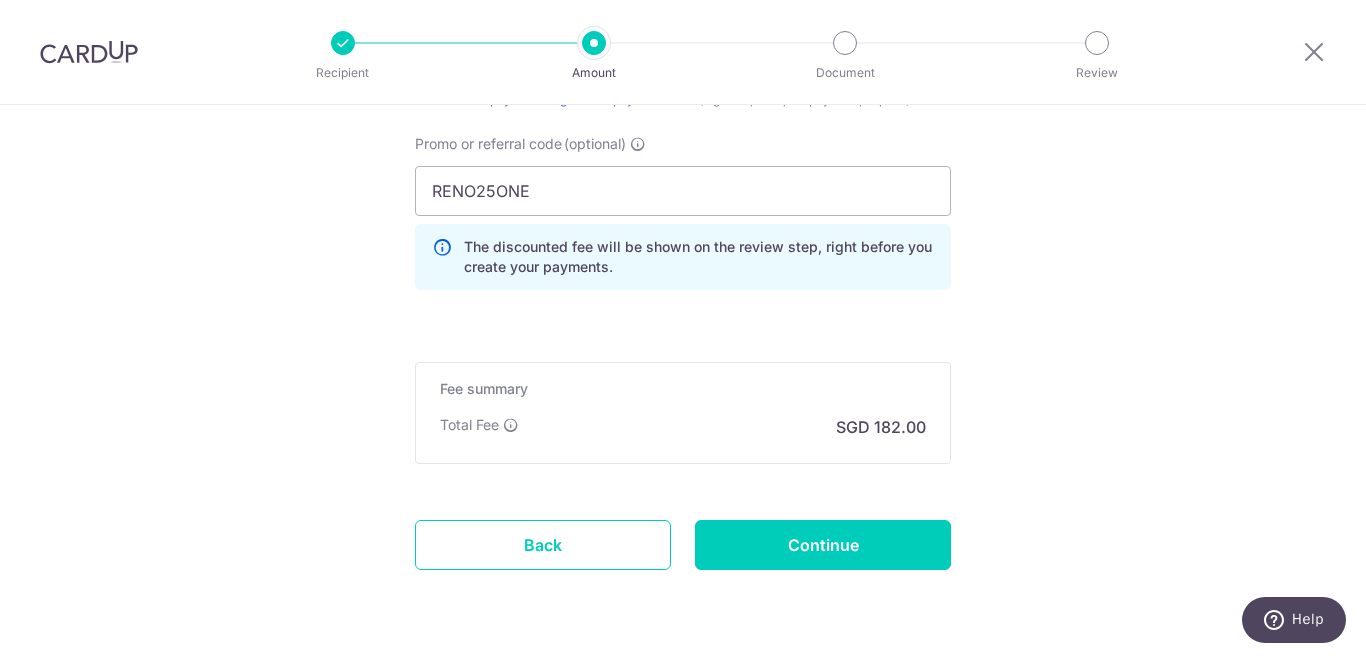 click on "SGD
7,000.00
7000.00
Recipient added successfully!
Select Card
**** [LAST_FOUR_DIGITS]
Add credit card
Your Cards
**** [LAST_FOUR_DIGITS]
Secure 256-bit SSL
Text
New card details
Card
Secure 256-bit SSL" at bounding box center (683, -338) 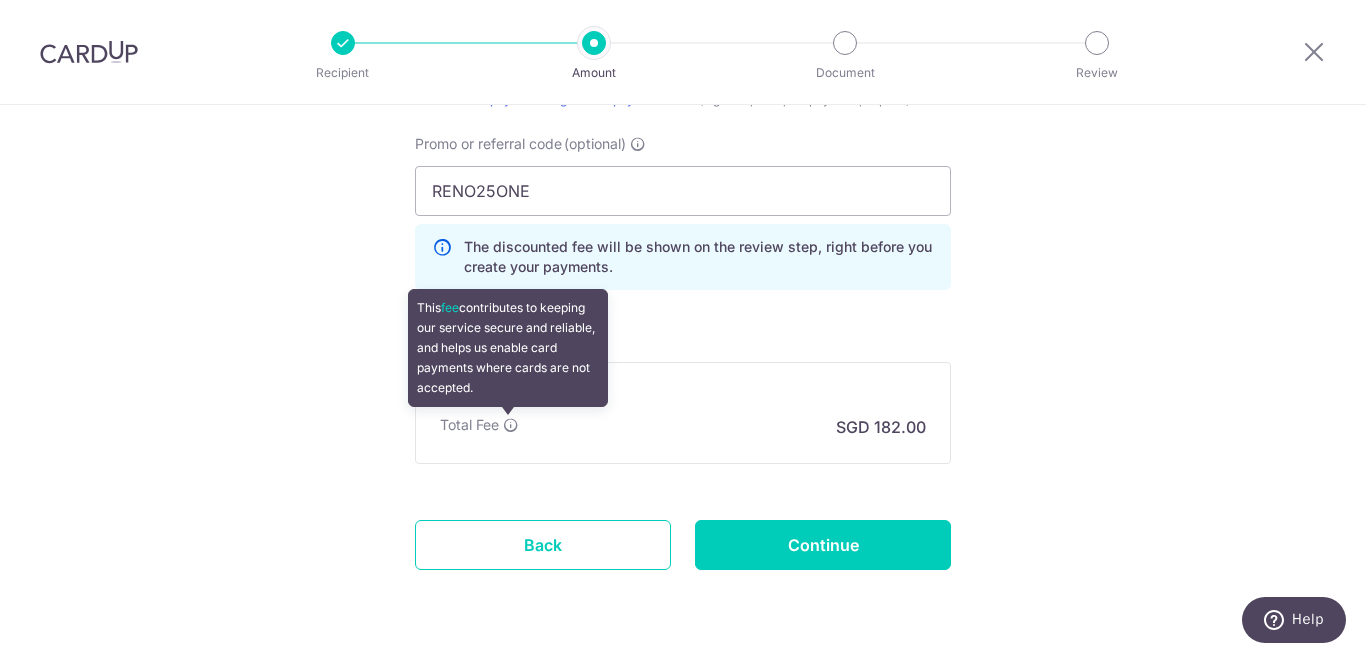 click at bounding box center [511, 425] 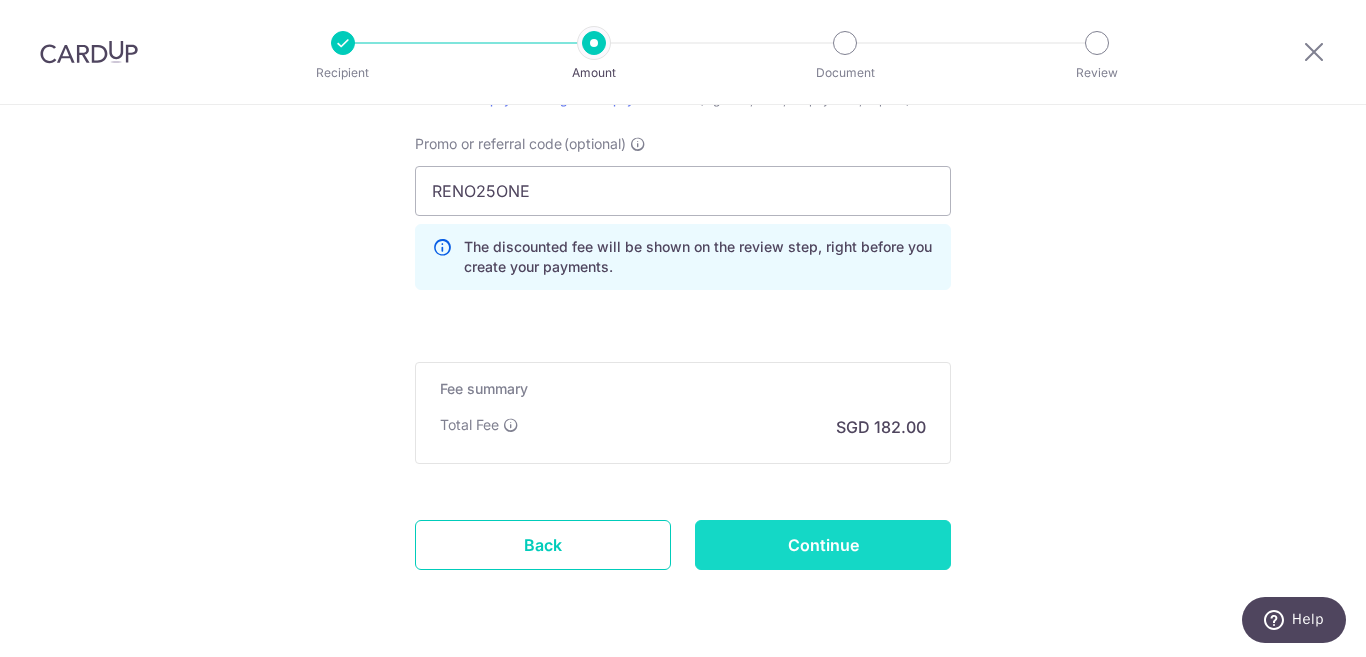 click on "Continue" at bounding box center [823, 545] 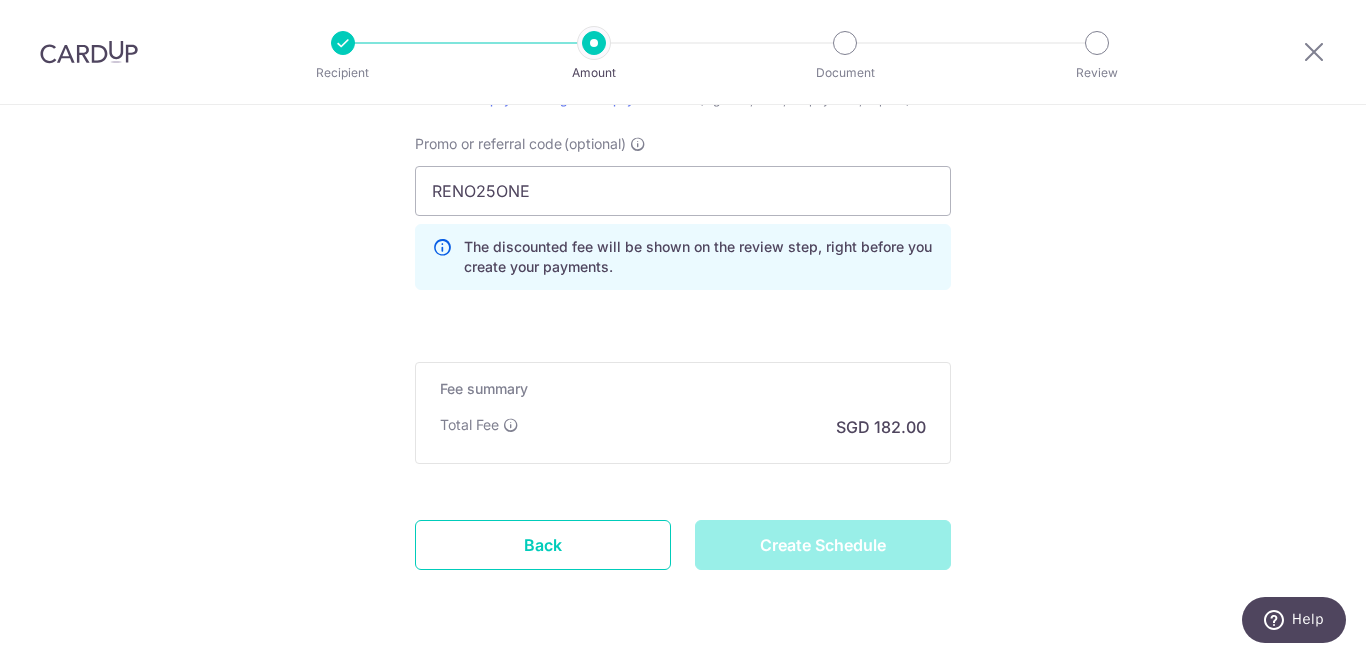 type on "Create Schedule" 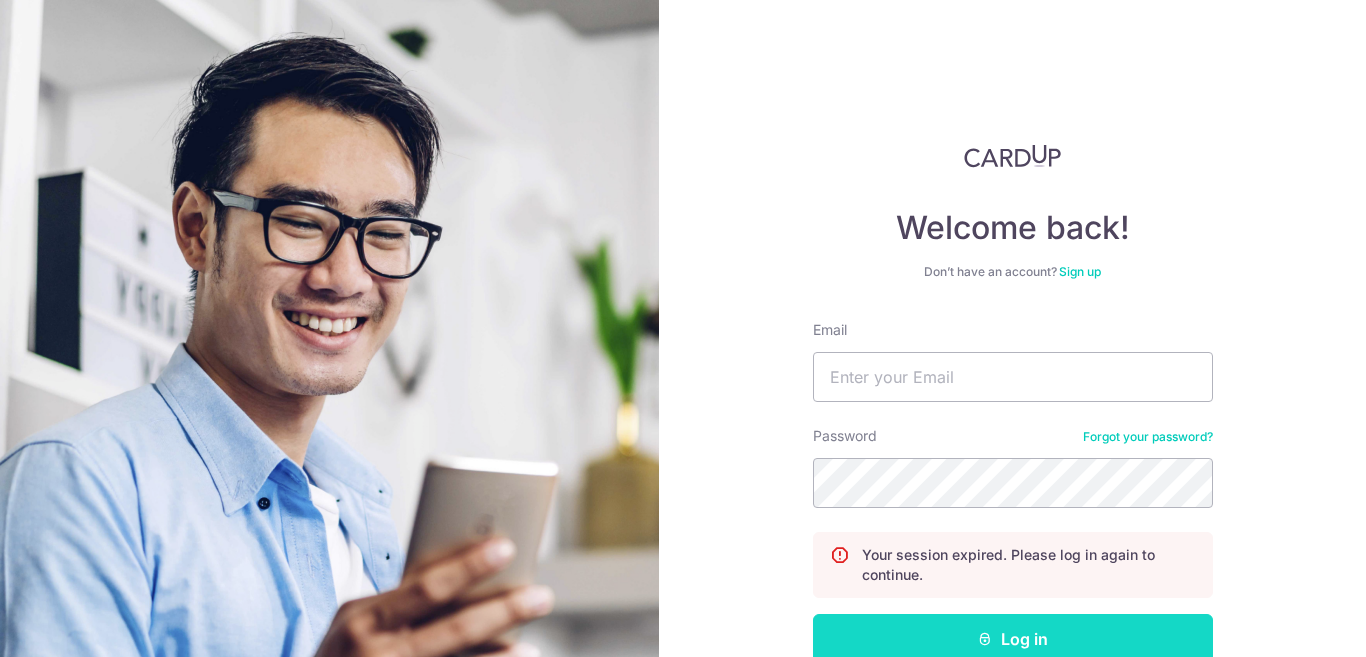 scroll, scrollTop: 0, scrollLeft: 0, axis: both 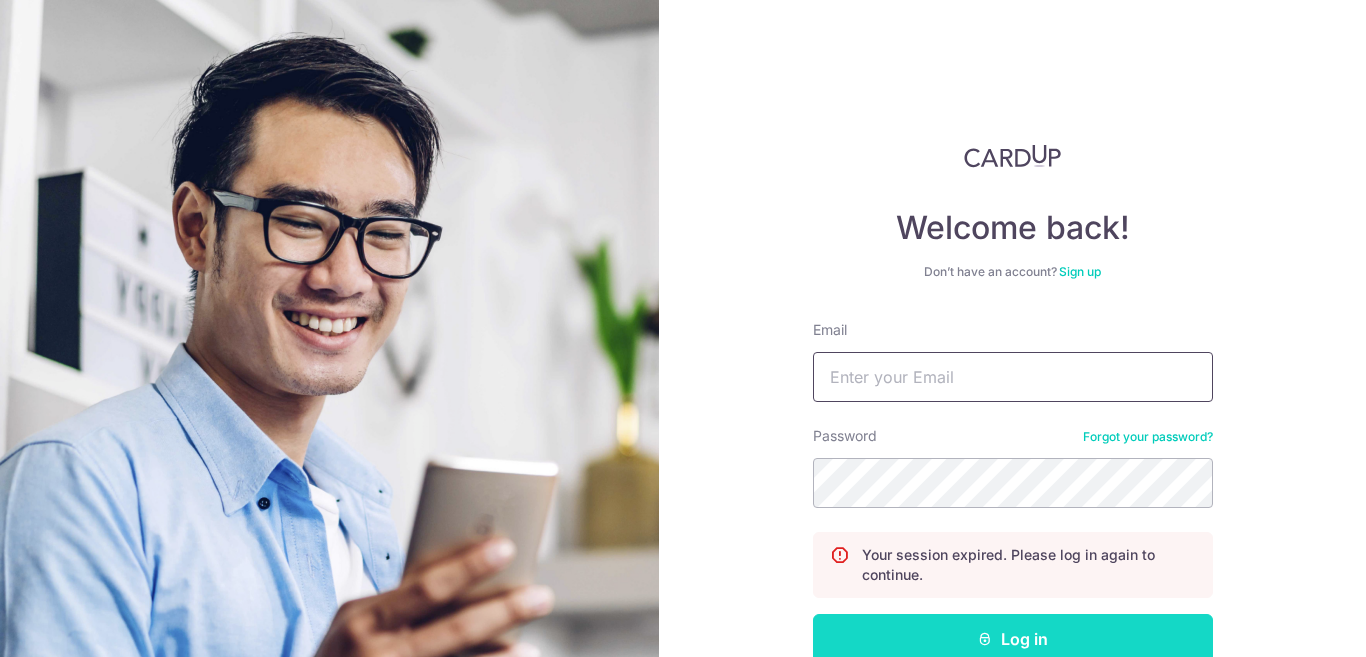 type on "elicia_lim@hotmail.com" 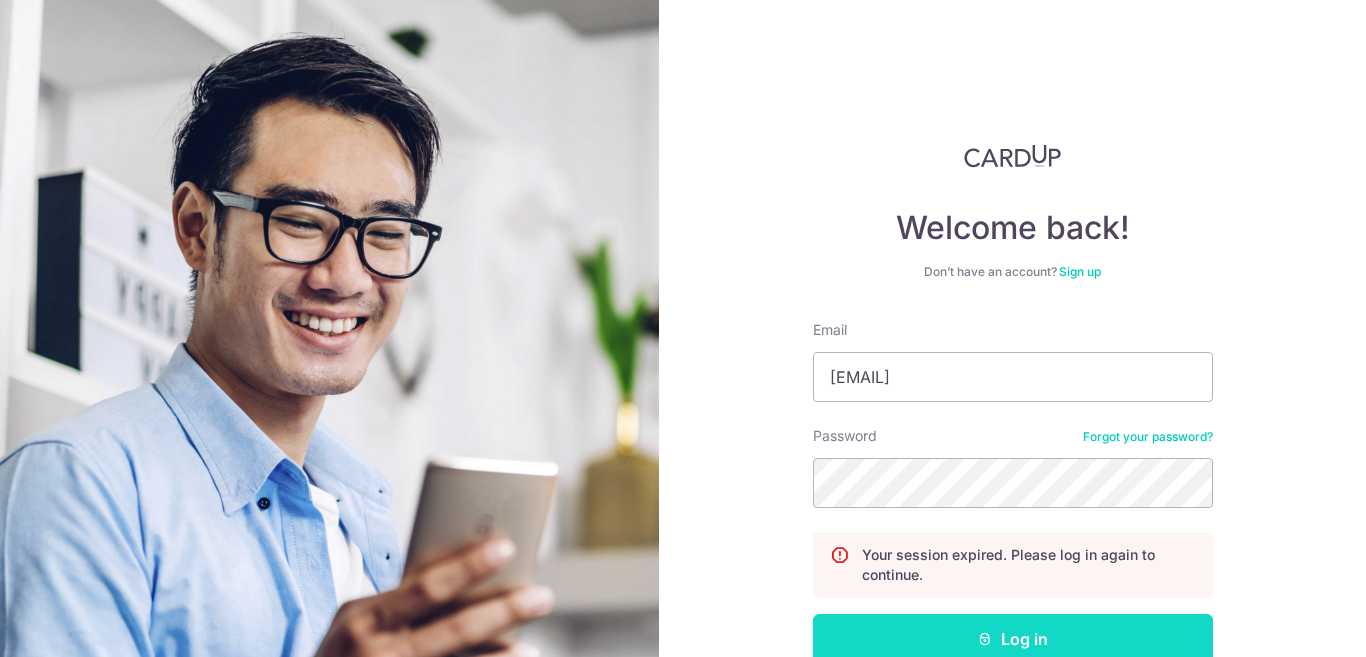 click on "Log in" at bounding box center (1013, 639) 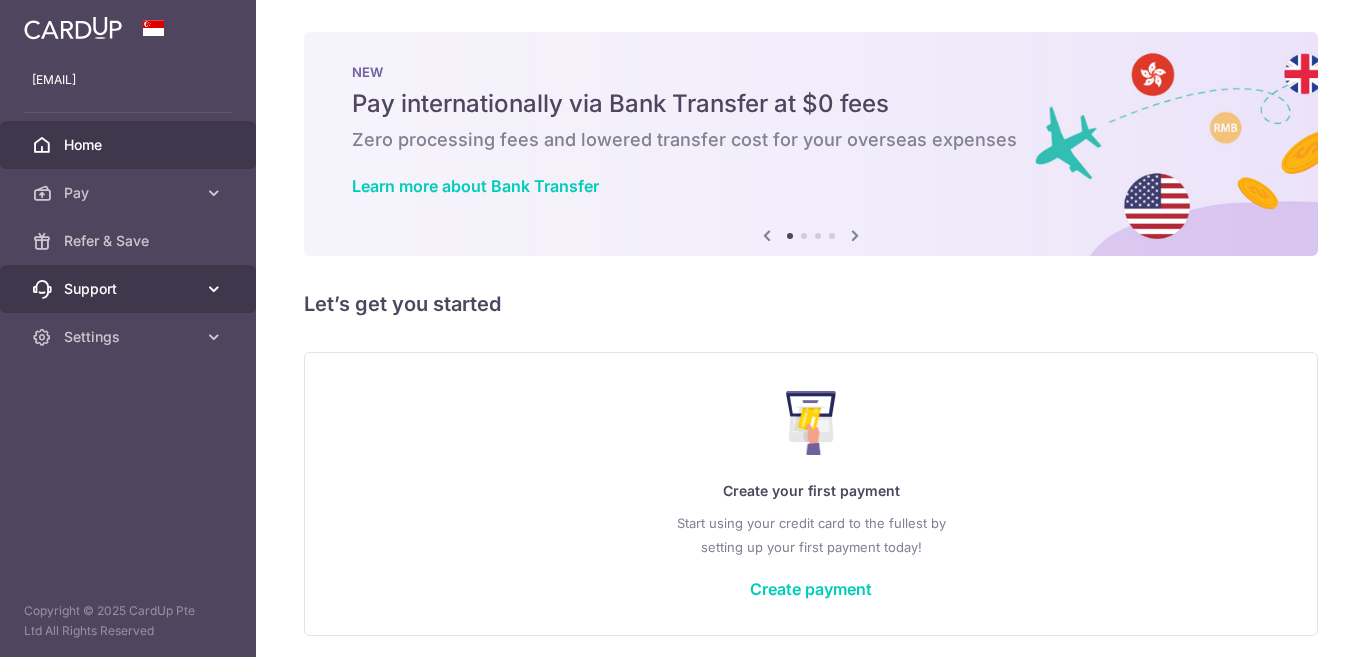 scroll, scrollTop: 0, scrollLeft: 0, axis: both 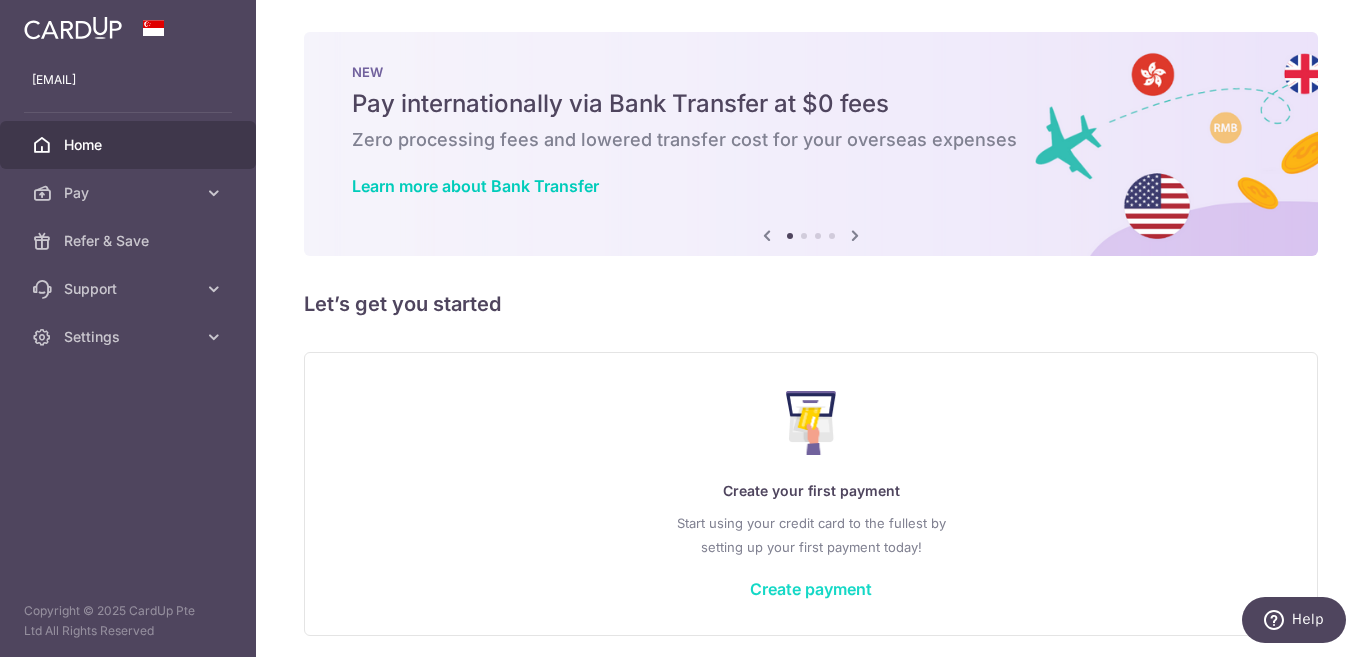 click on "Create payment" at bounding box center (811, 589) 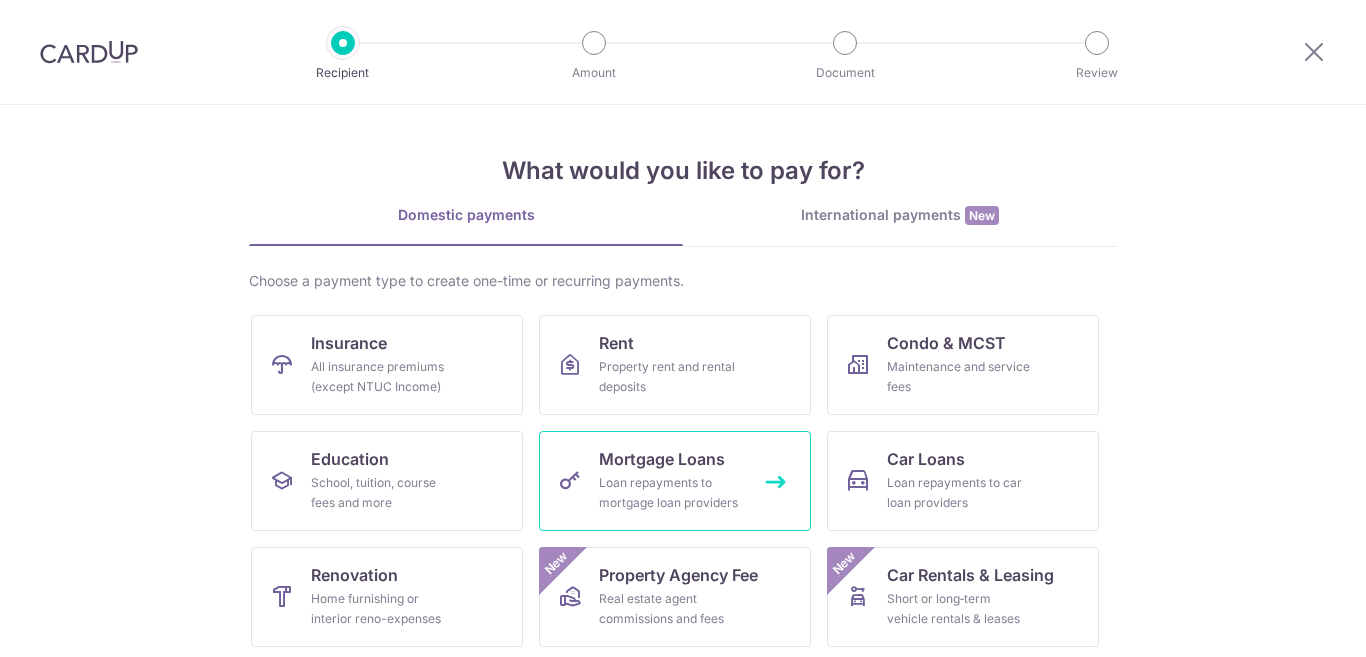 scroll, scrollTop: 0, scrollLeft: 0, axis: both 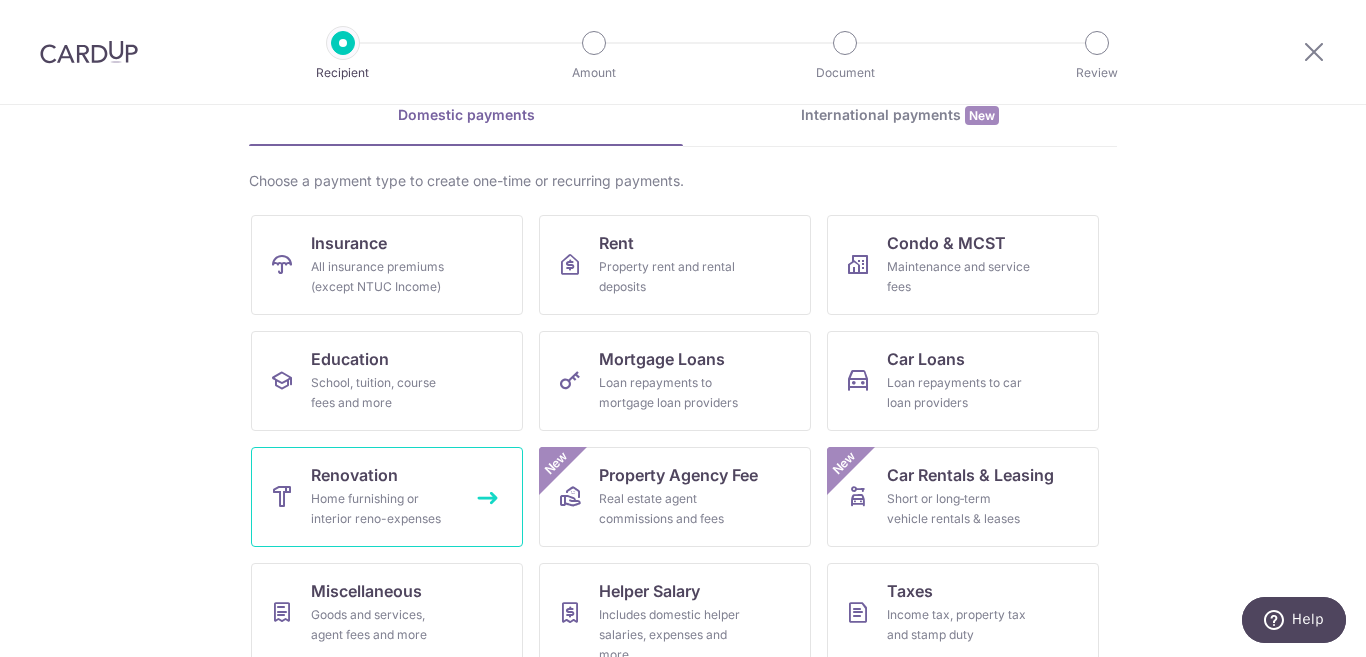click on "Renovation Home furnishing or interior reno-expenses" at bounding box center (387, 497) 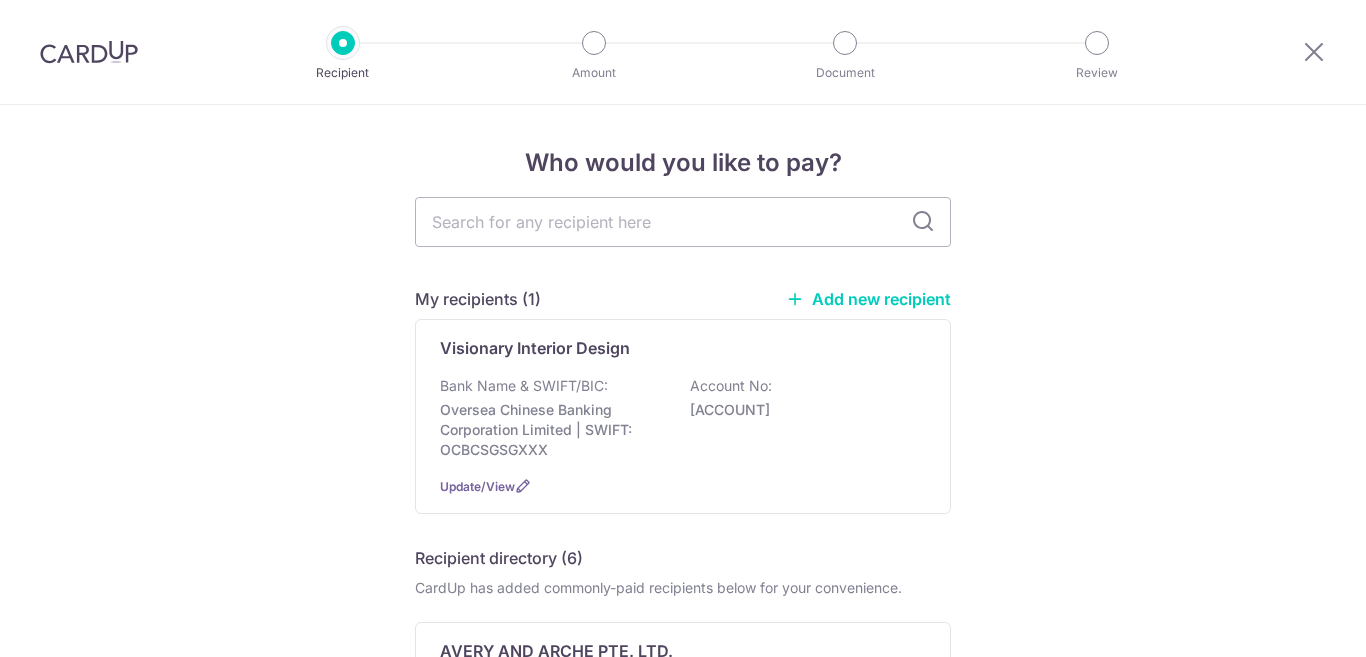 scroll, scrollTop: 0, scrollLeft: 0, axis: both 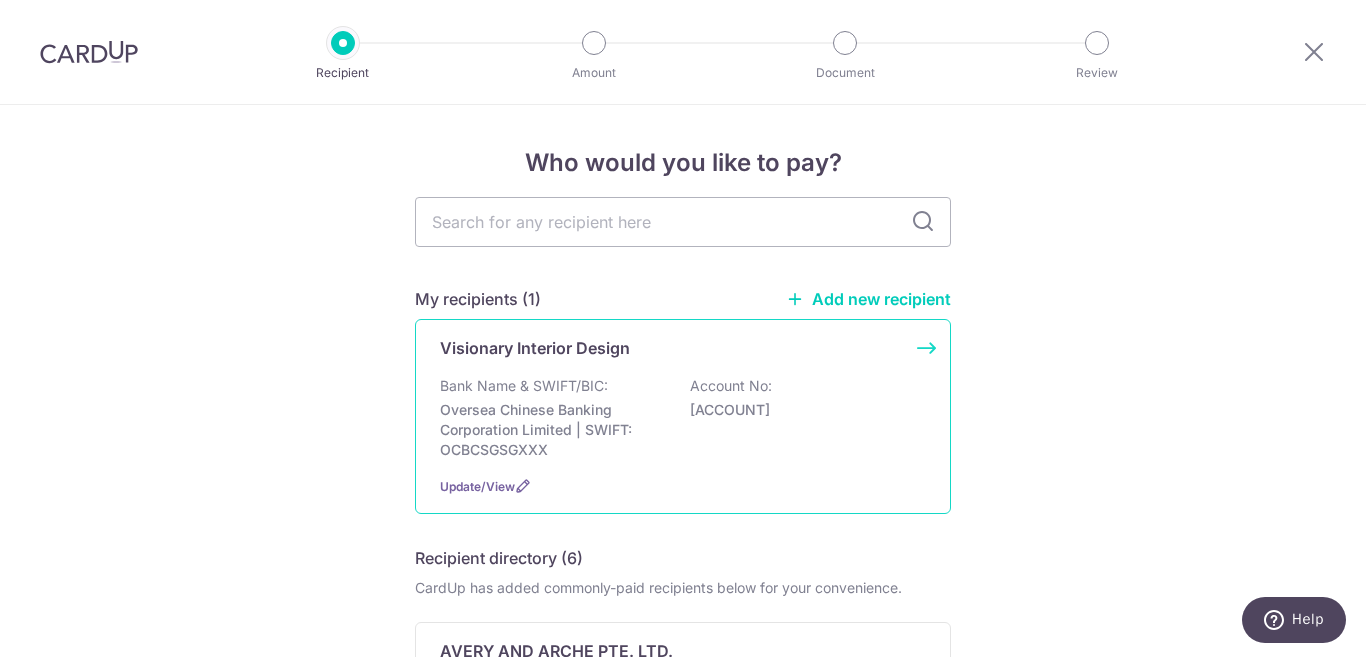 click on "Visionary Interior Design
Bank Name & SWIFT/BIC:
Oversea Chinese Banking Corporation Limited | SWIFT: OCBCSGSGXXX
Account No:
688009067001
Update/View" at bounding box center [683, 416] 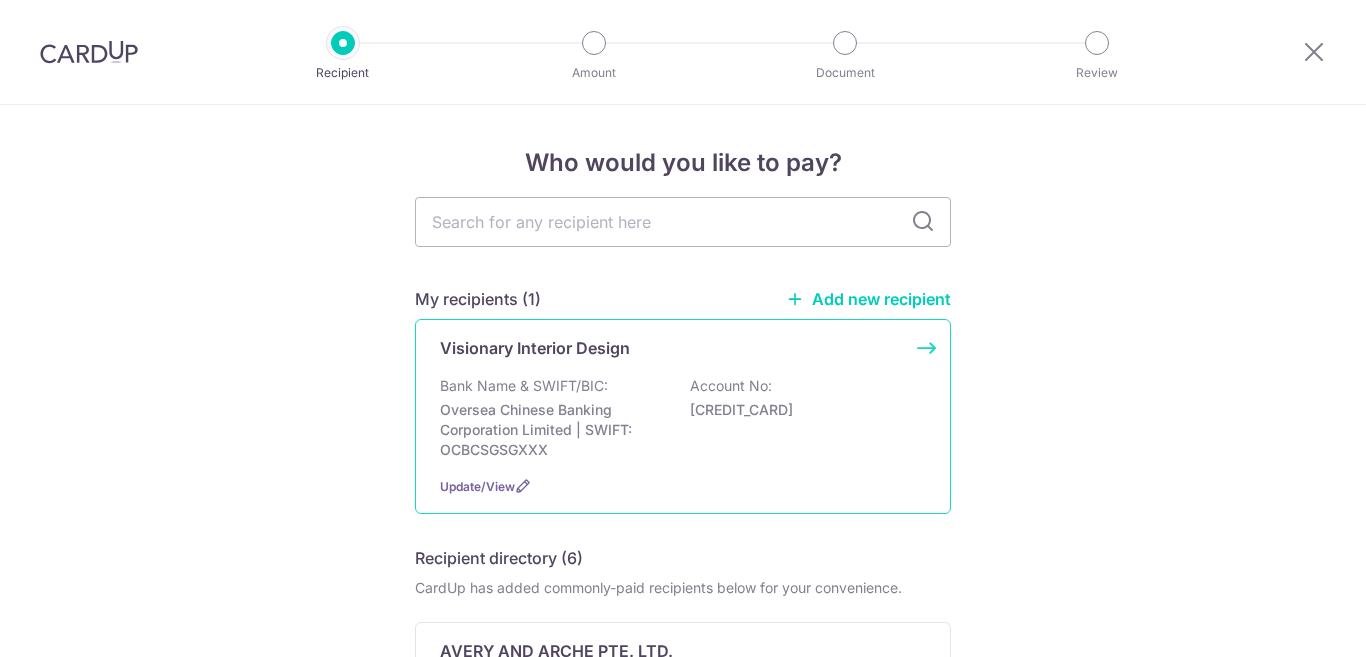 scroll, scrollTop: 0, scrollLeft: 0, axis: both 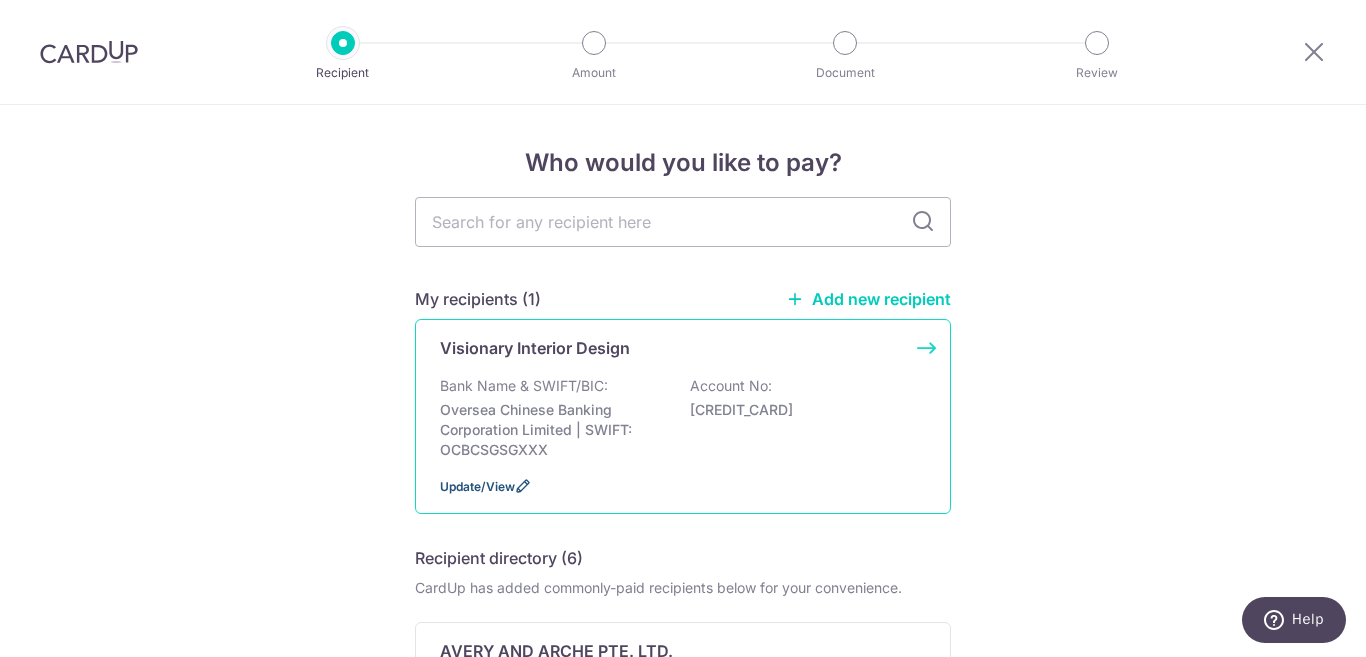 click at bounding box center [523, 486] 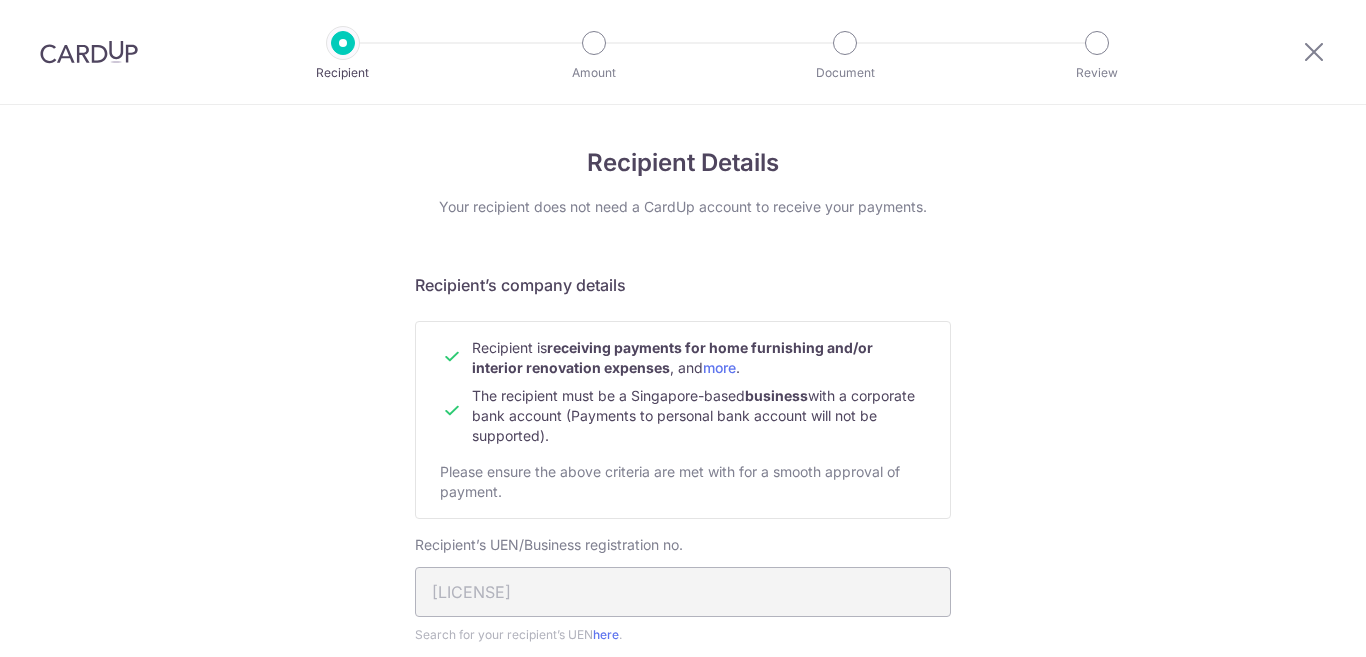 scroll, scrollTop: 0, scrollLeft: 0, axis: both 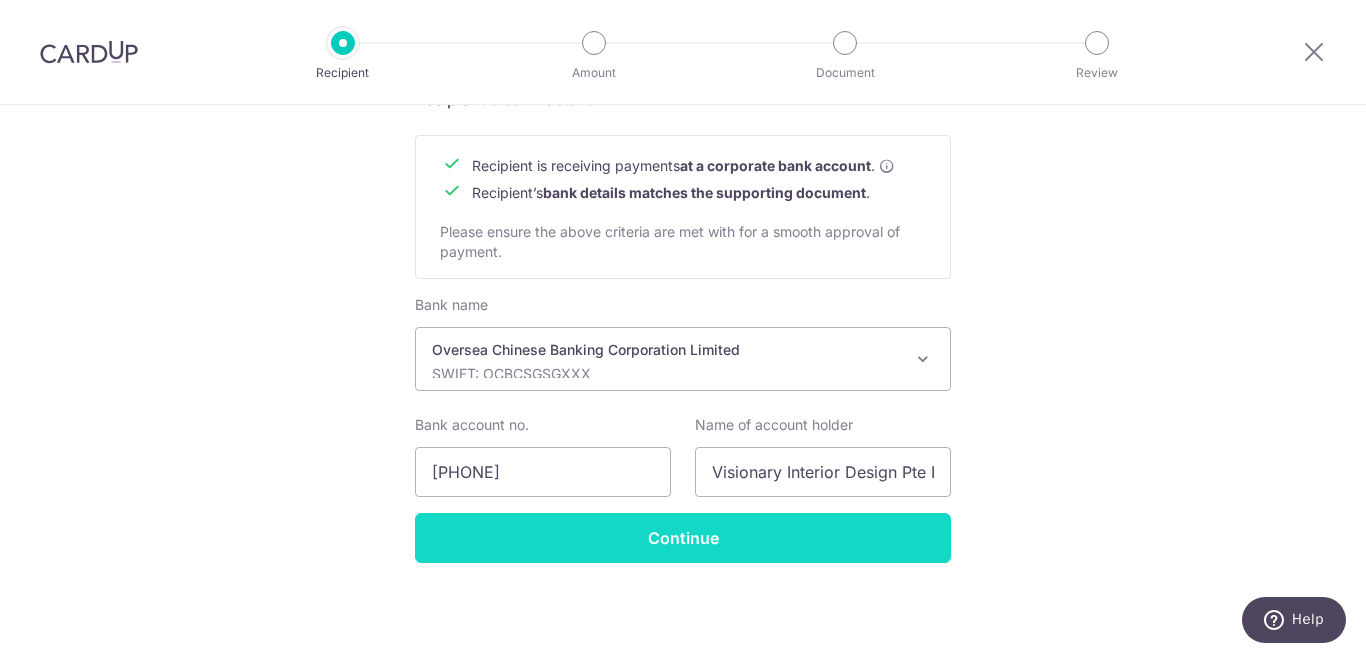 click on "Continue" at bounding box center (683, 538) 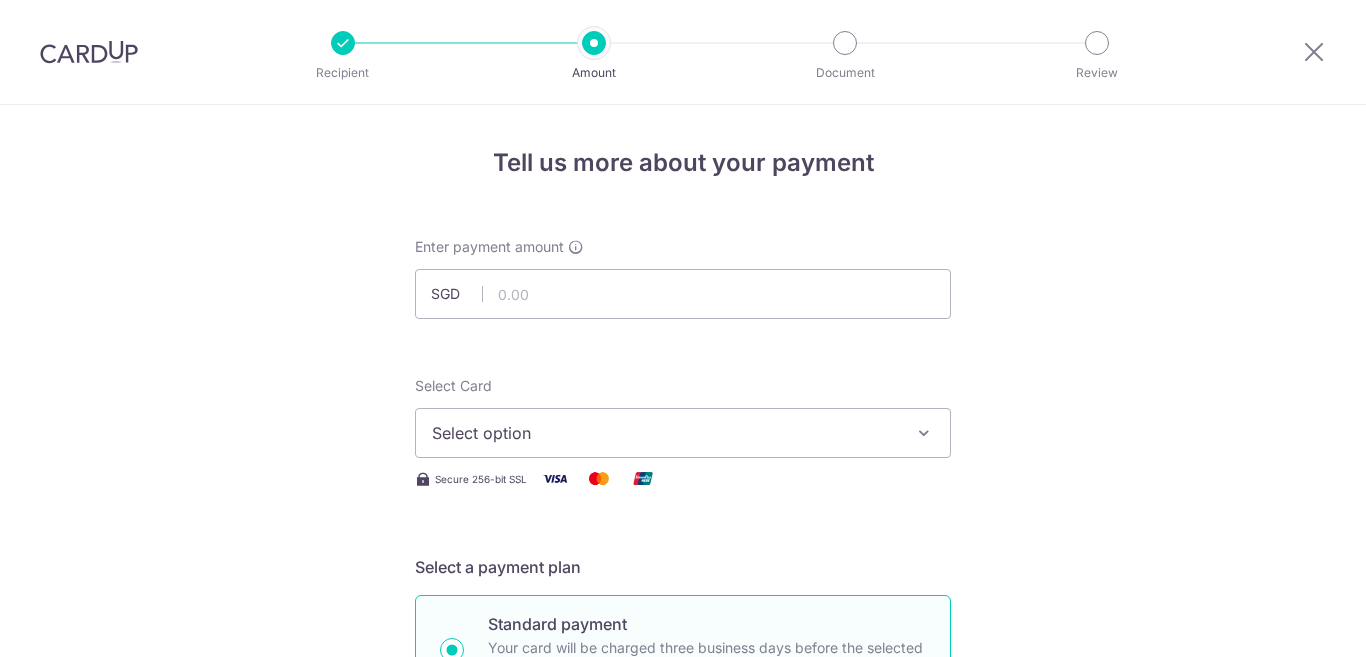 scroll, scrollTop: 0, scrollLeft: 0, axis: both 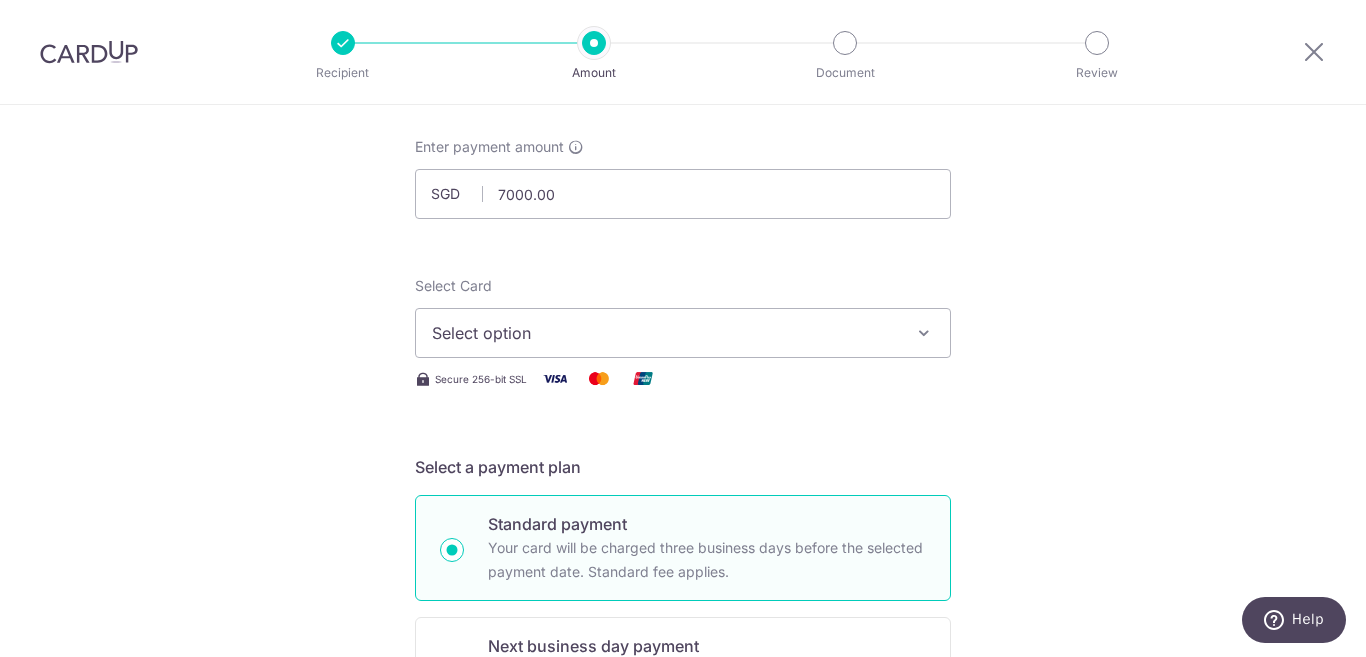 type on "7,000.00" 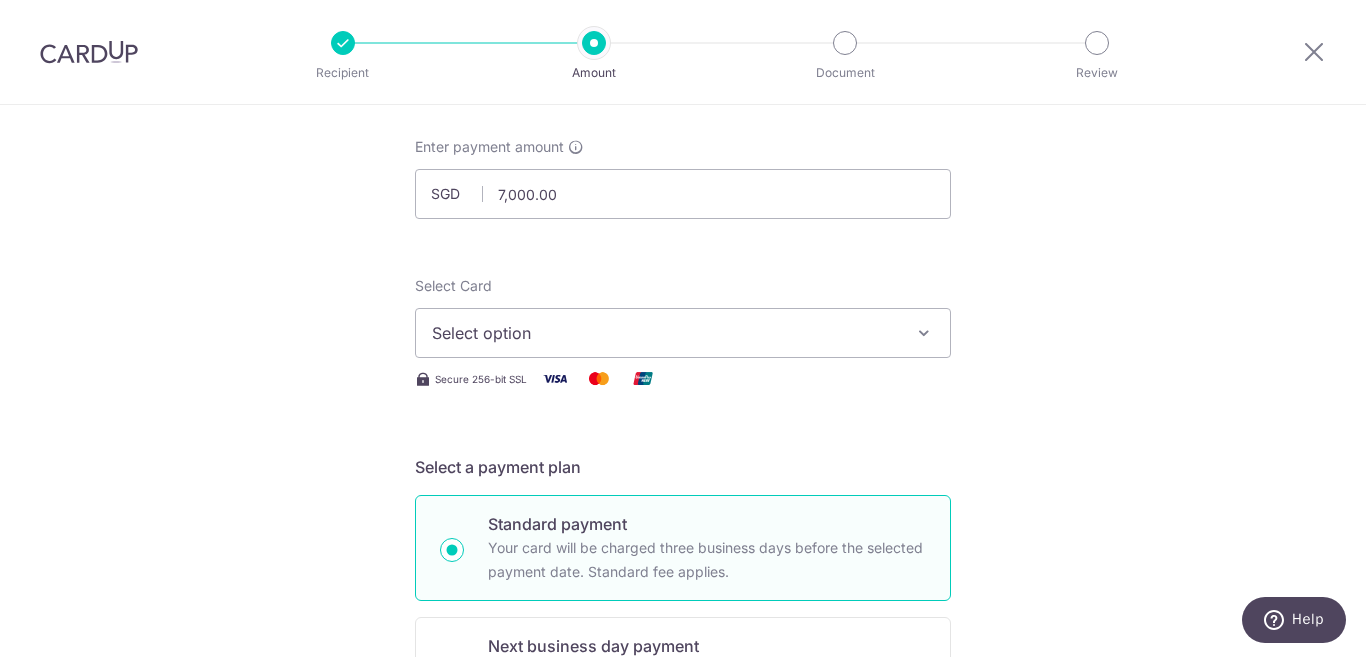 click on "Select option" at bounding box center [665, 333] 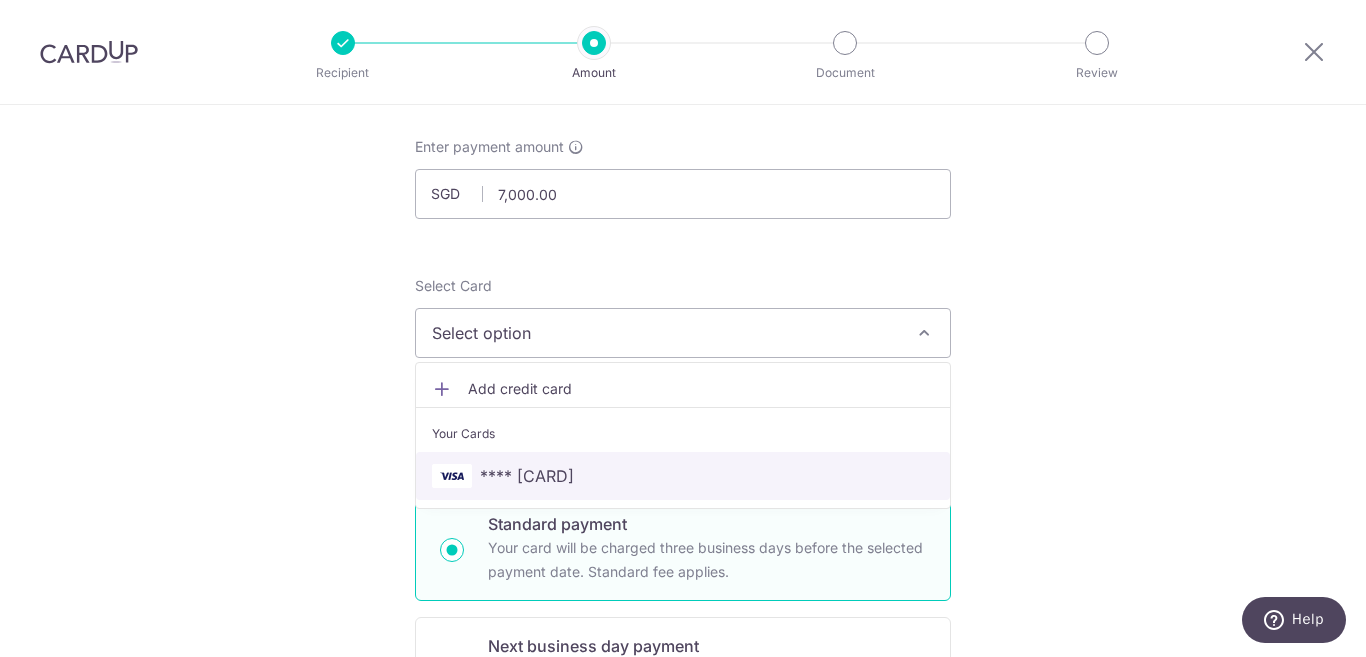 click on "**** 7470" at bounding box center [683, 476] 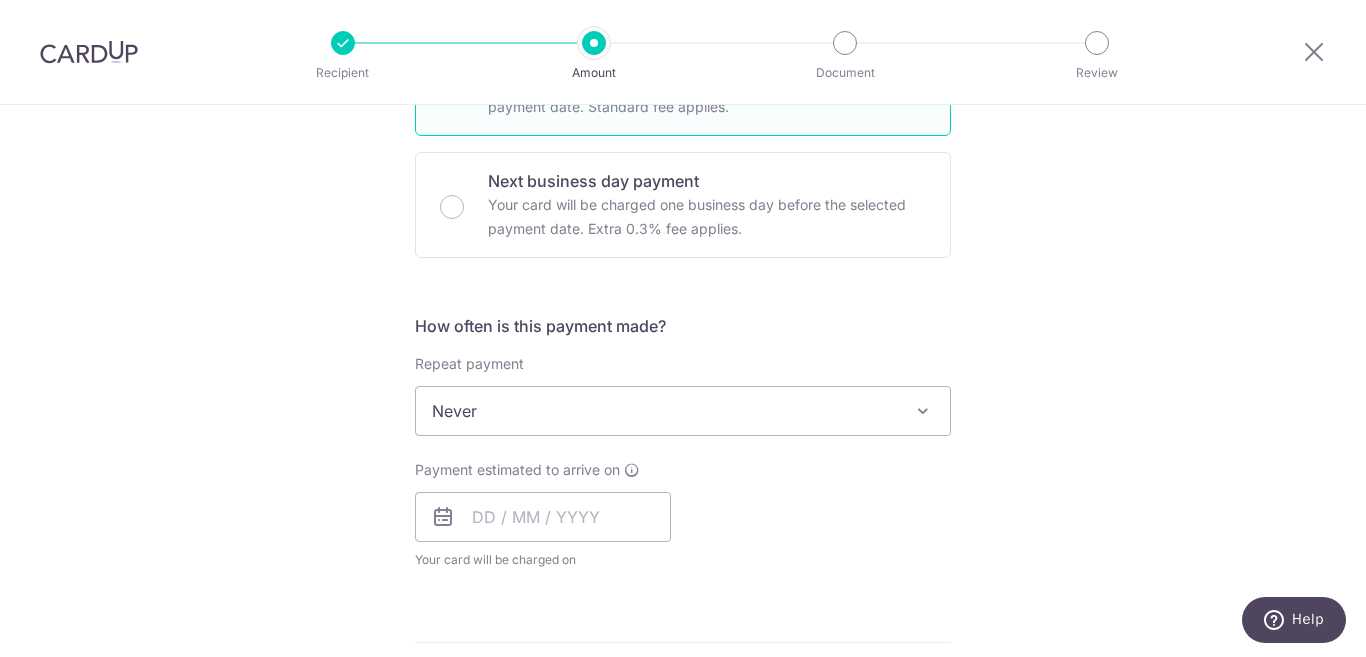 scroll, scrollTop: 600, scrollLeft: 0, axis: vertical 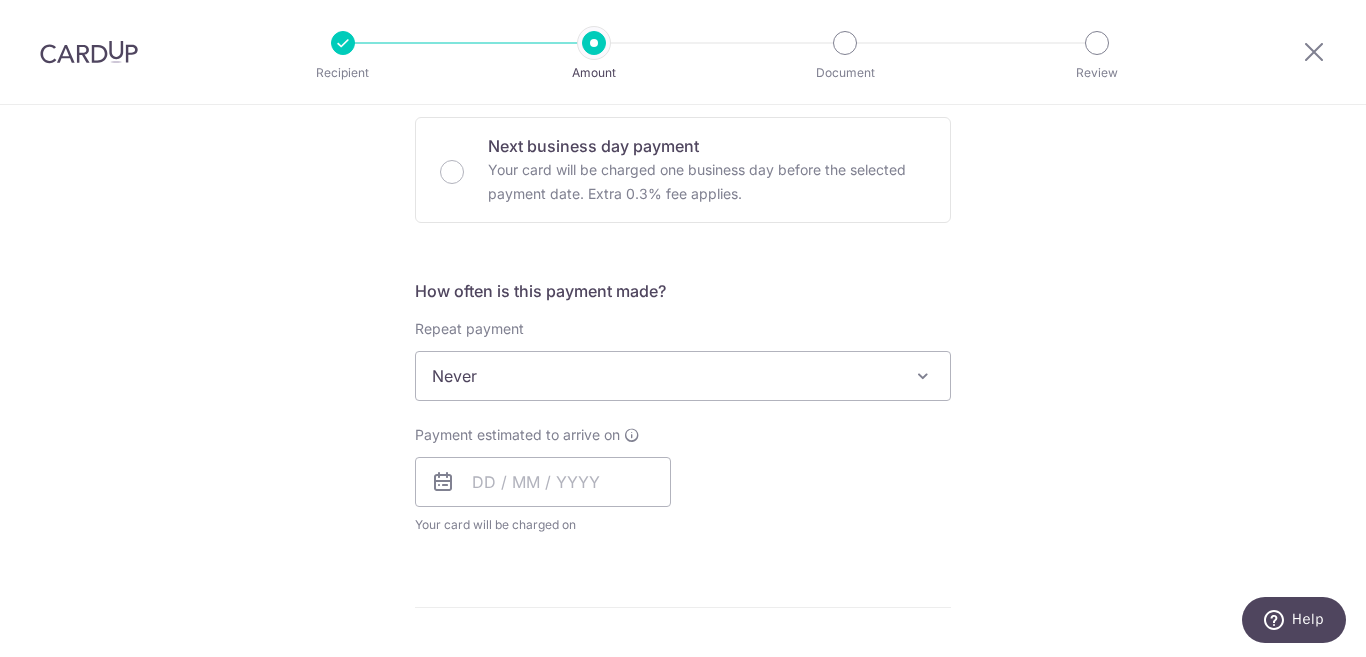 click on "Never" at bounding box center [683, 376] 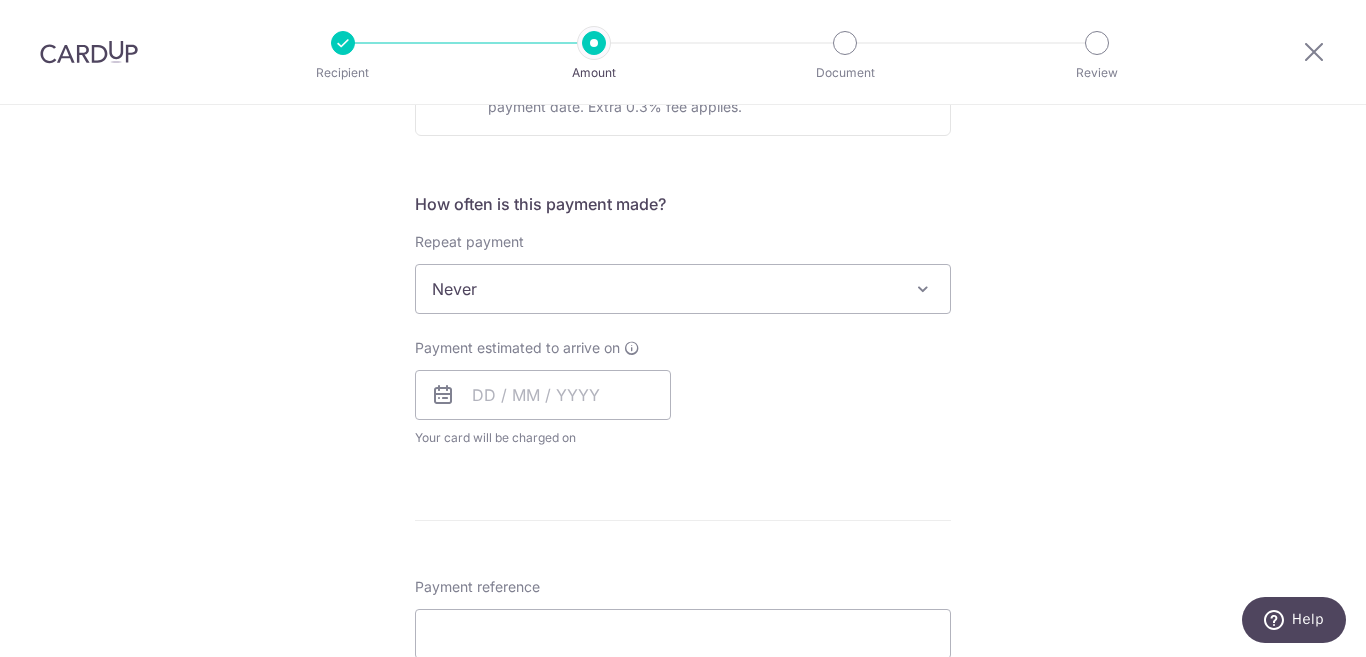 scroll, scrollTop: 800, scrollLeft: 0, axis: vertical 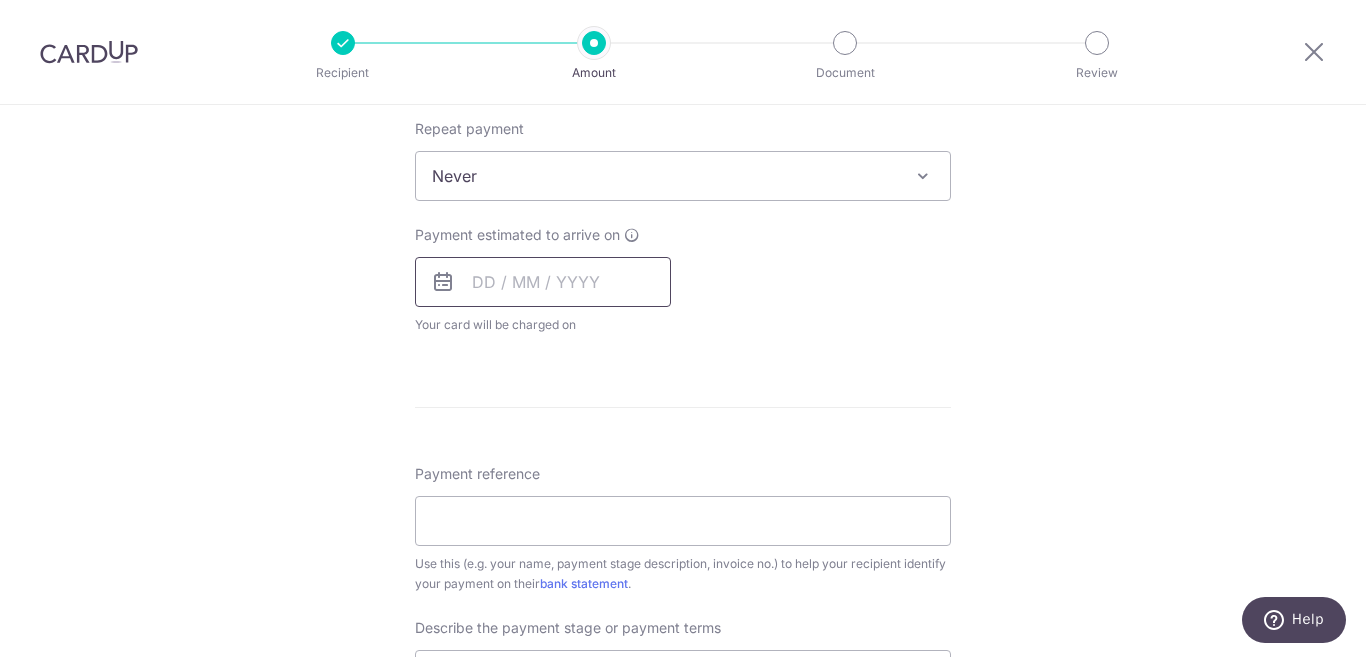 click at bounding box center (543, 282) 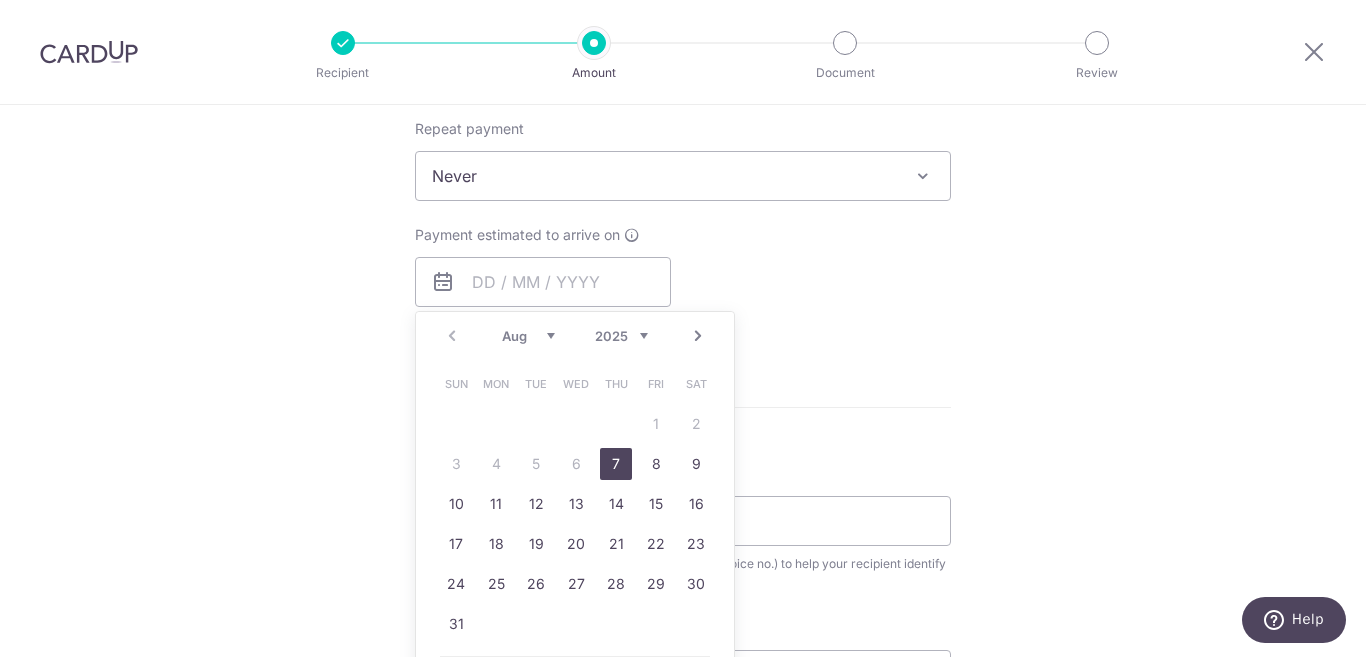 click on "7" at bounding box center [616, 464] 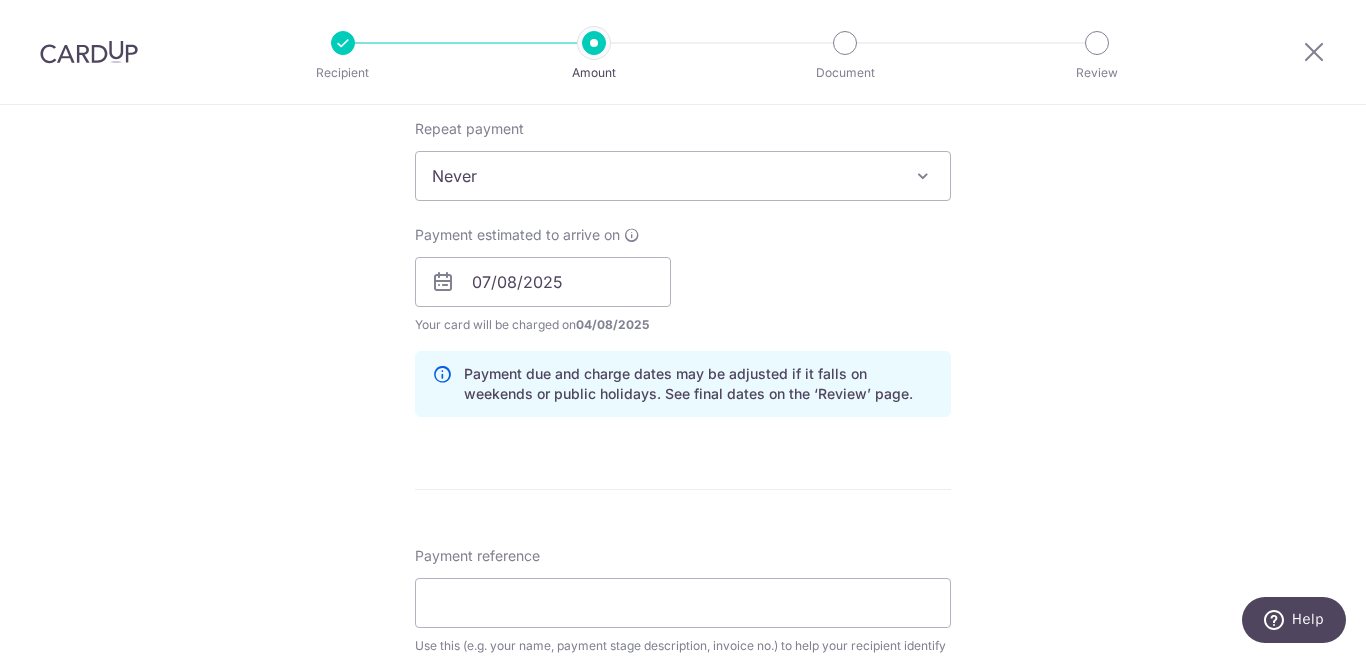scroll, scrollTop: 900, scrollLeft: 0, axis: vertical 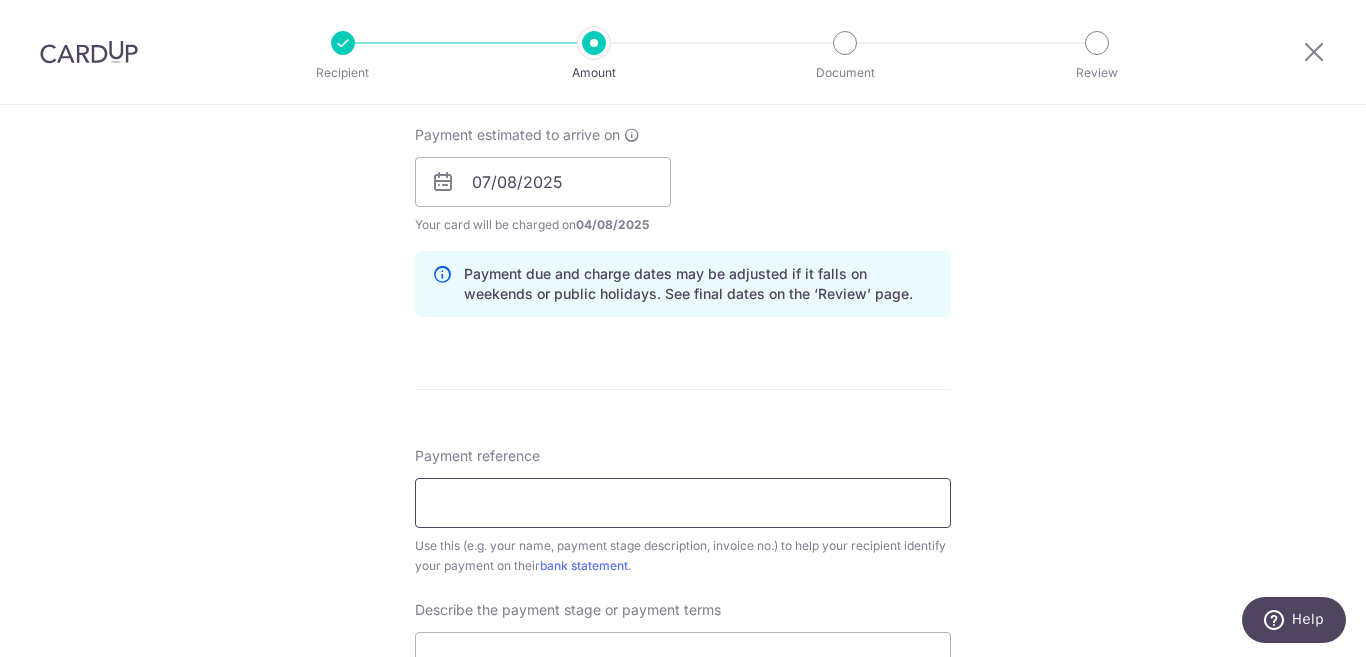 click on "Payment reference" at bounding box center [683, 503] 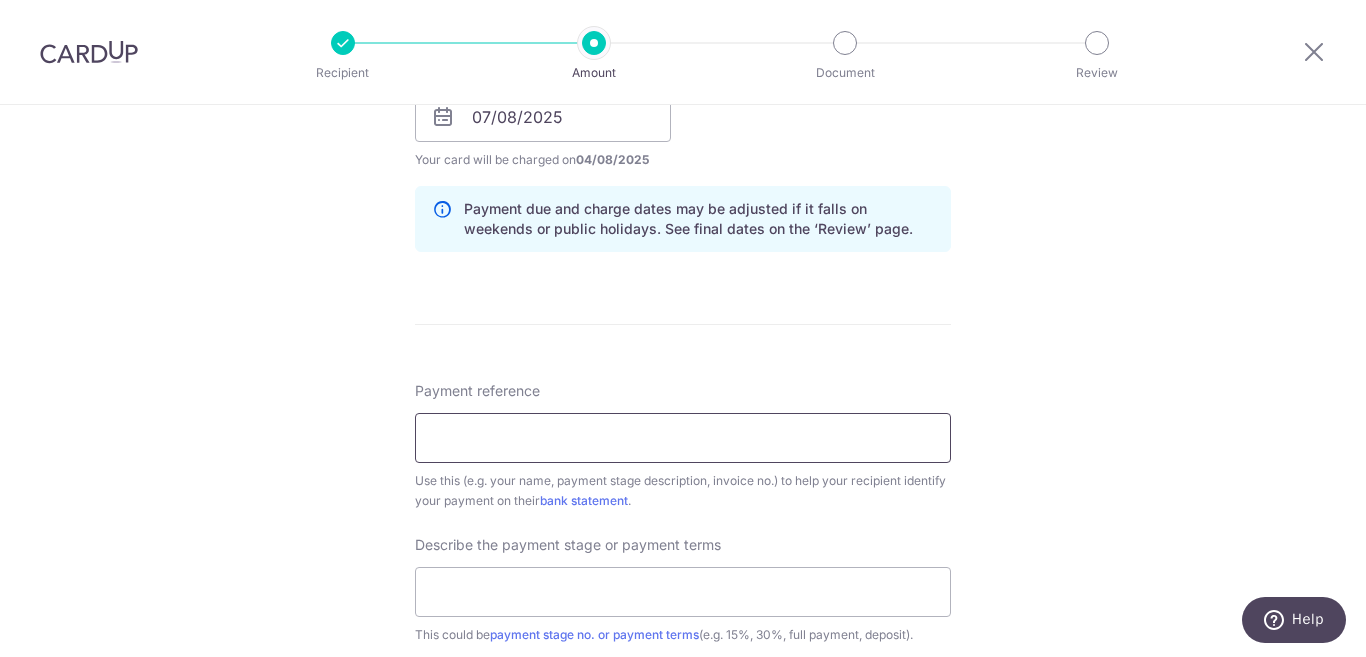 scroll, scrollTop: 1000, scrollLeft: 0, axis: vertical 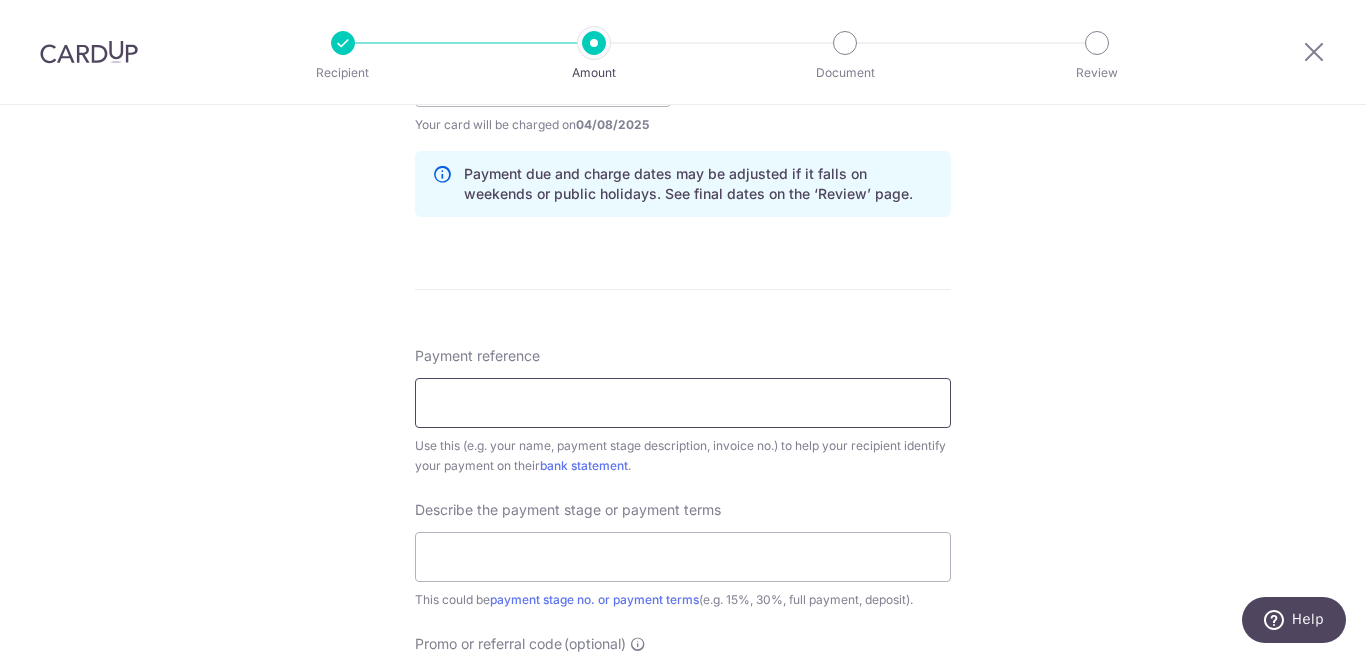 type on "Visionary Reno" 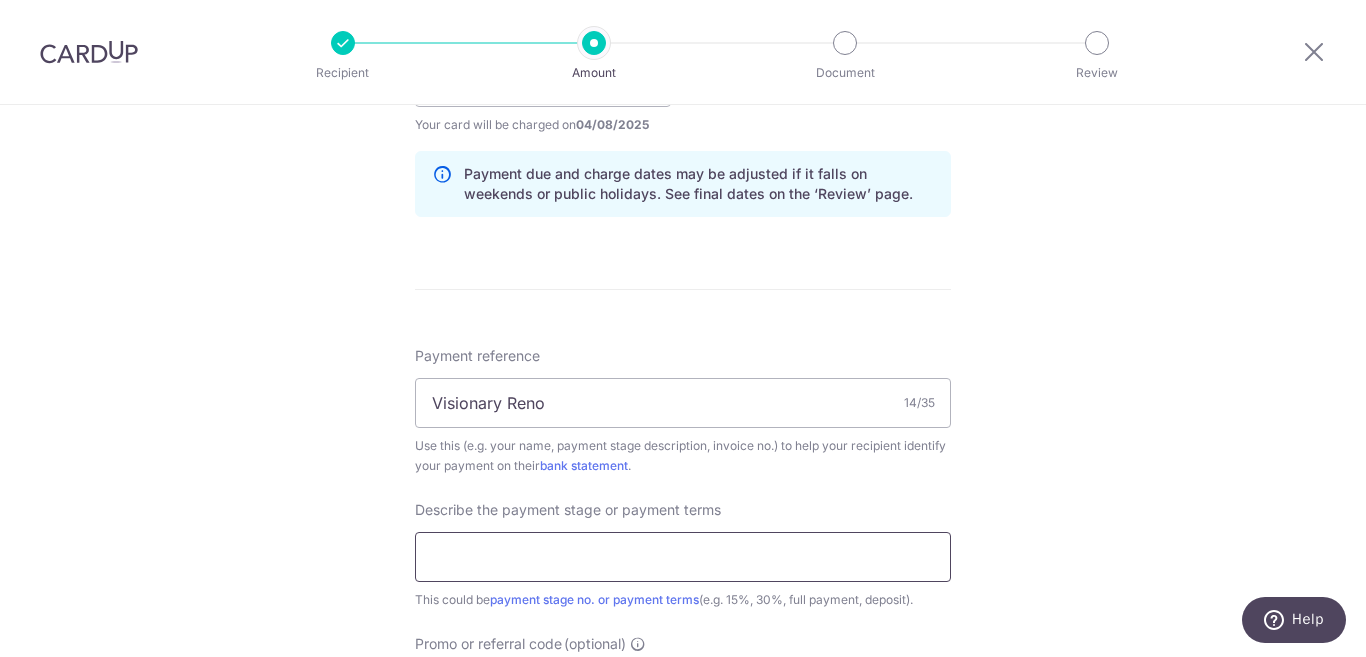 click at bounding box center (683, 557) 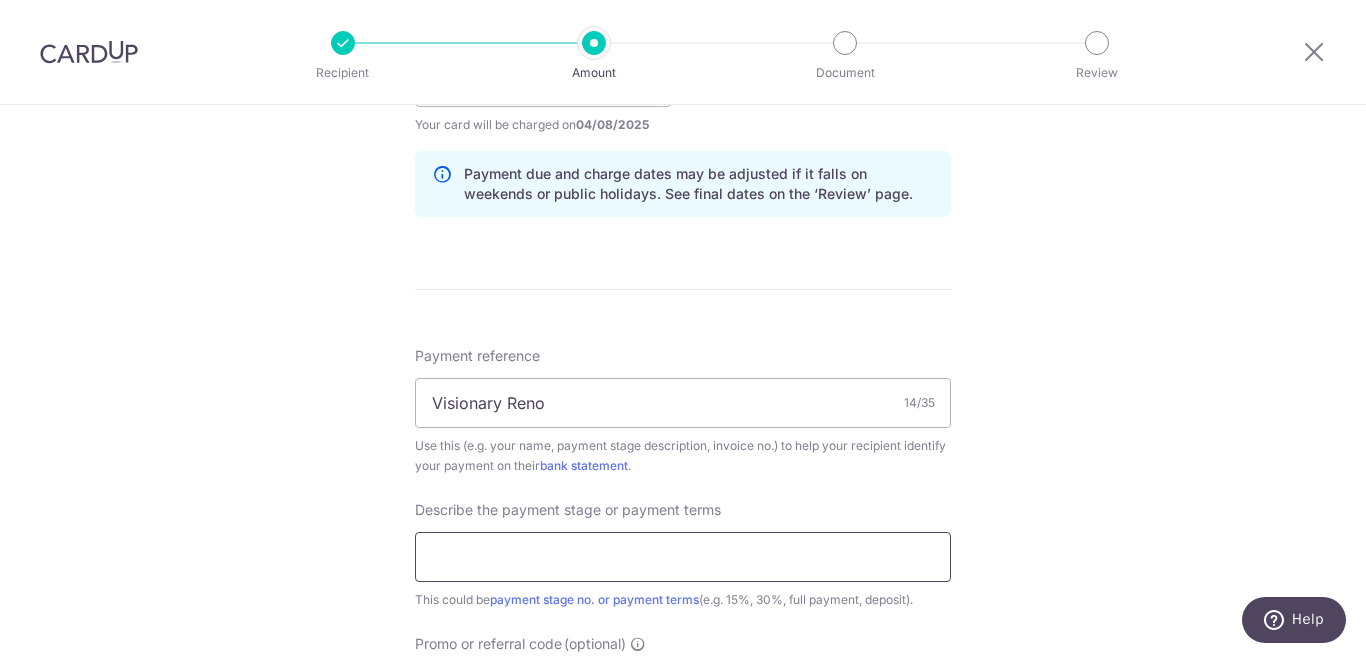 type on "6% reno deposit" 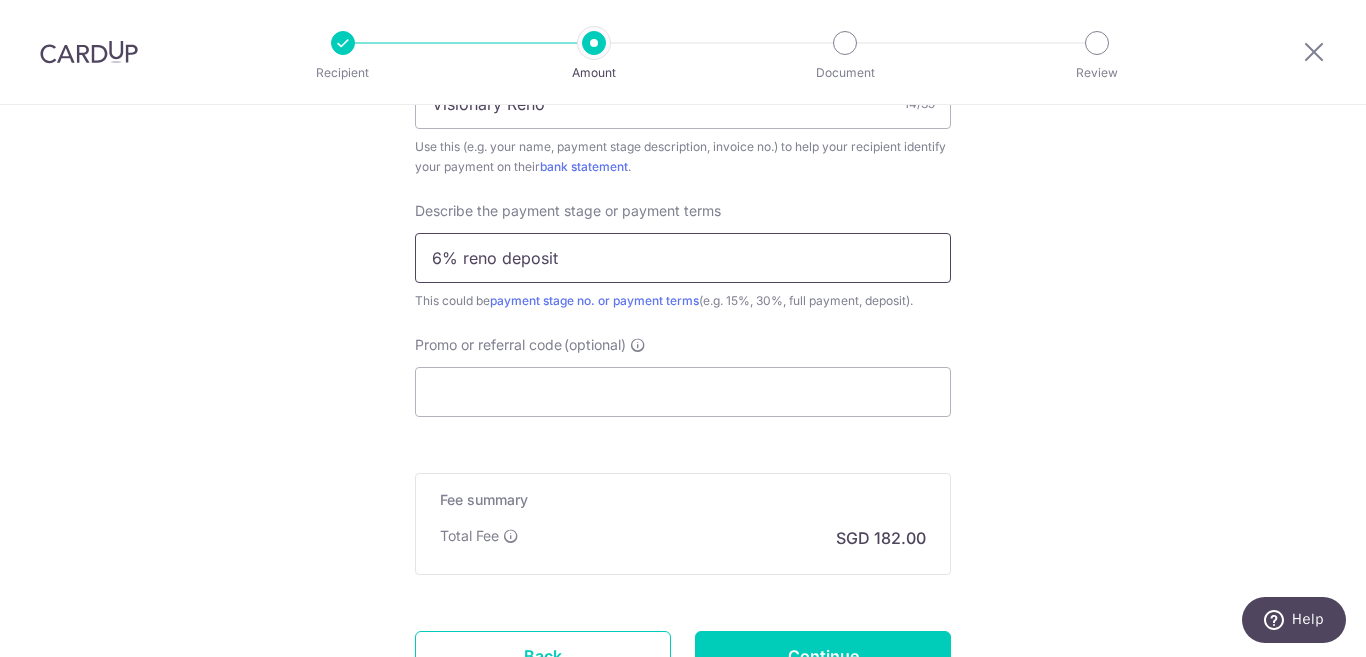 scroll, scrollTop: 1300, scrollLeft: 0, axis: vertical 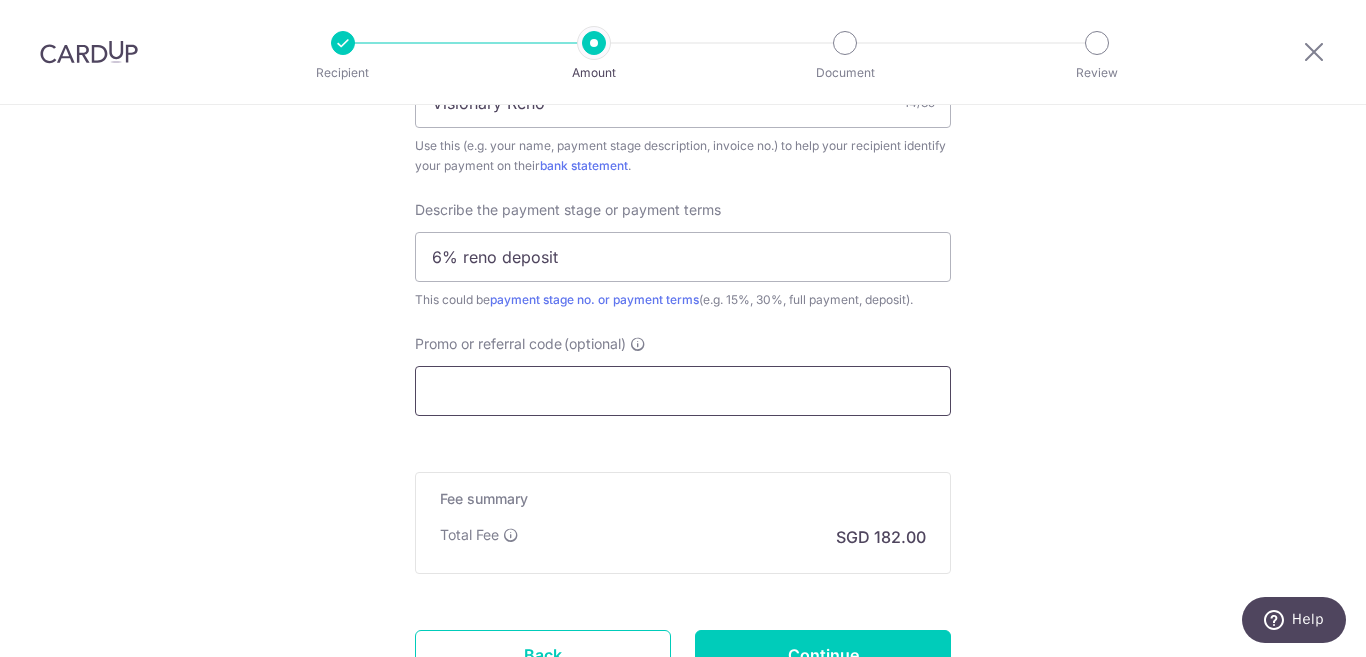 click on "Promo or referral code
(optional)" at bounding box center (683, 391) 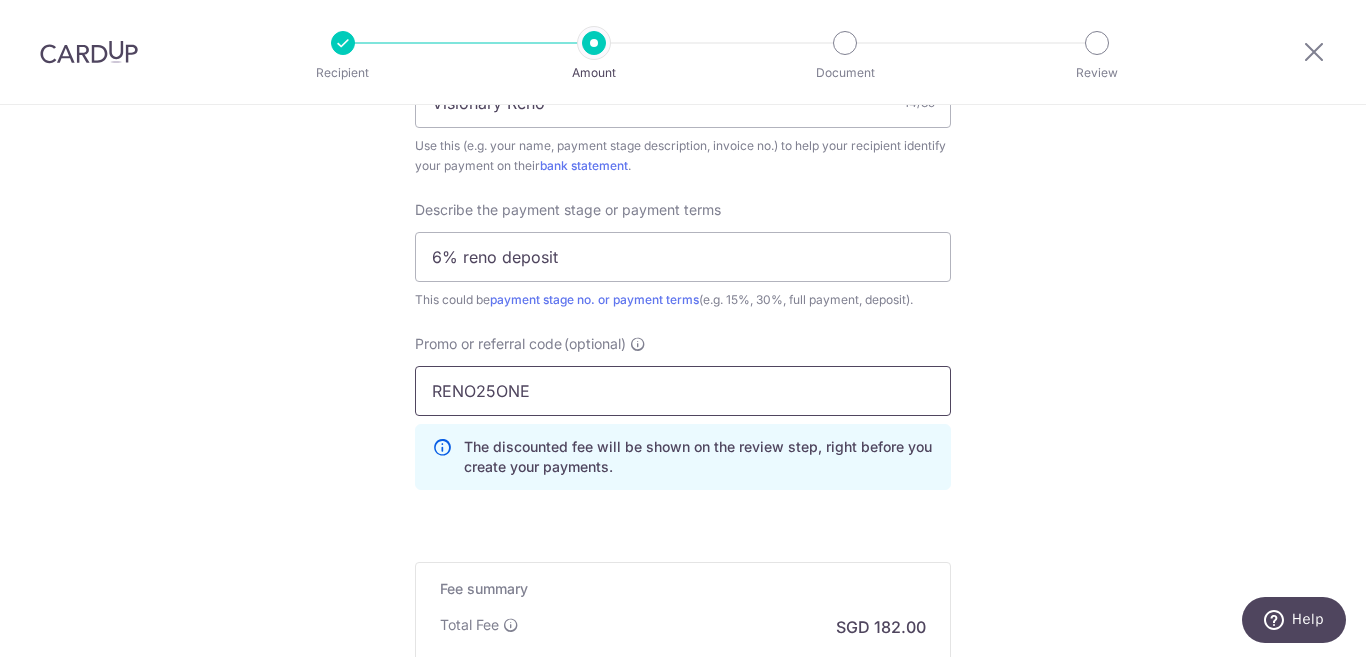 click on "RENO25ONE" at bounding box center (683, 391) 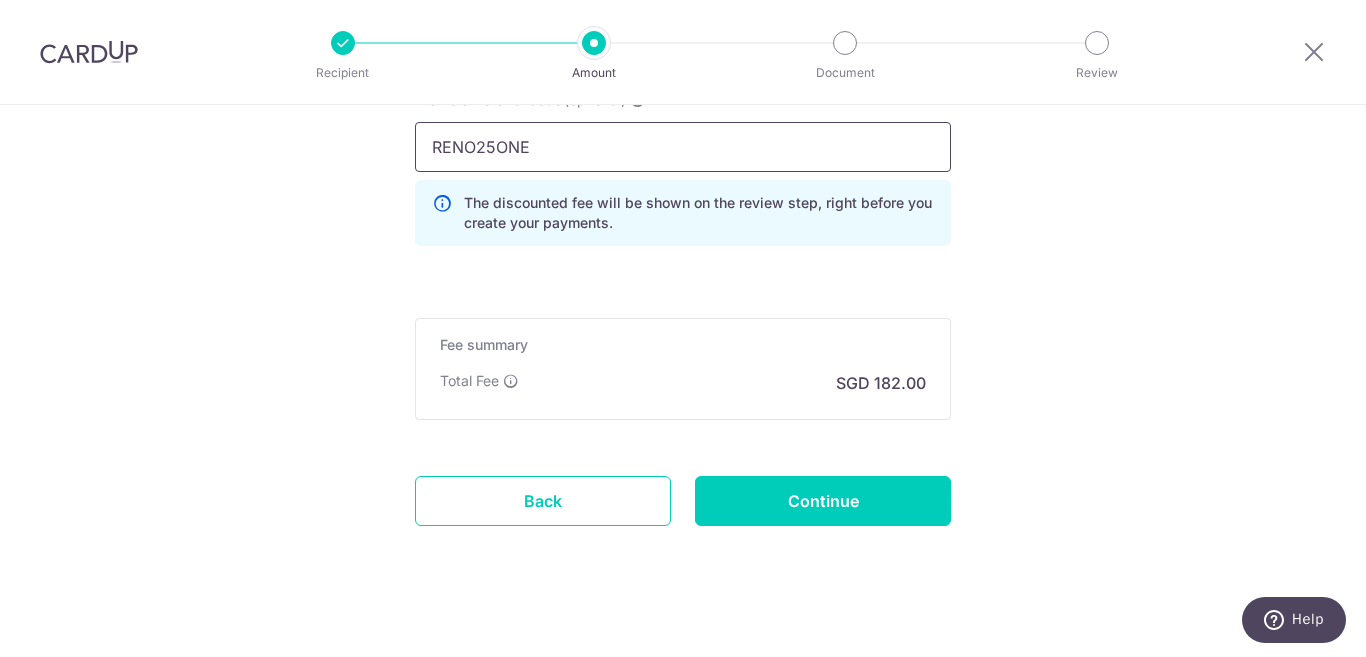 scroll, scrollTop: 1563, scrollLeft: 0, axis: vertical 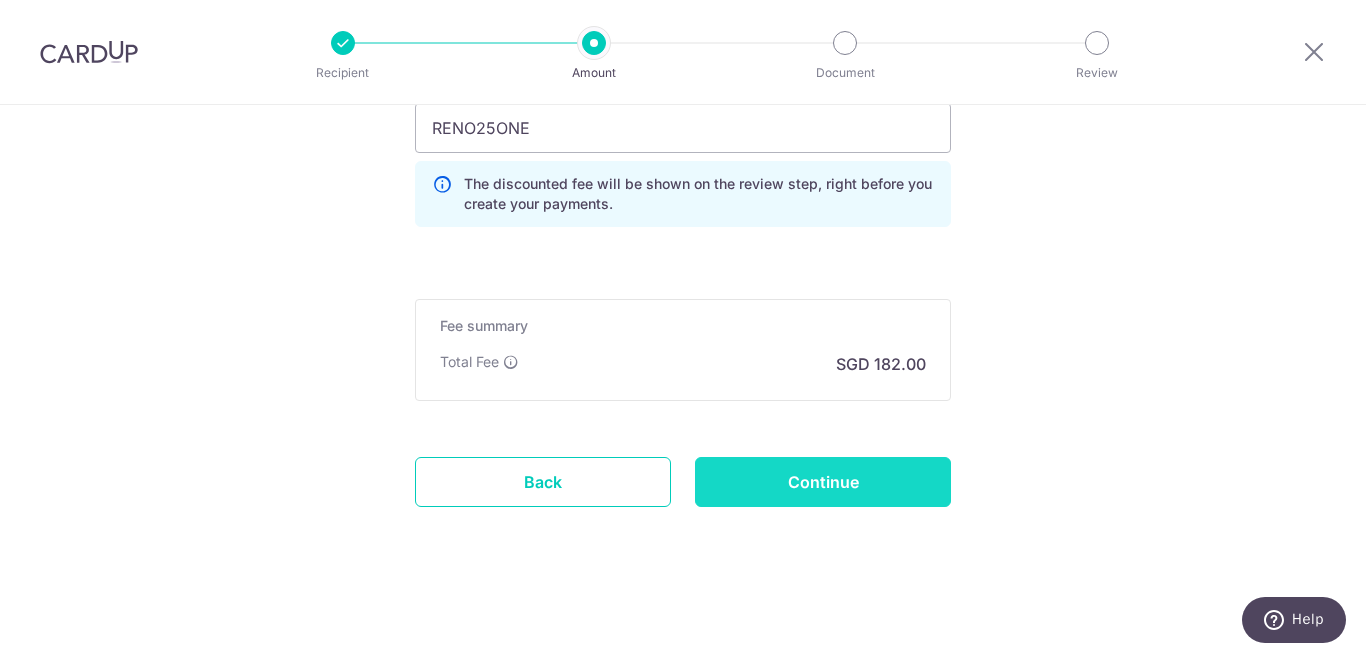 click on "Continue" at bounding box center [823, 482] 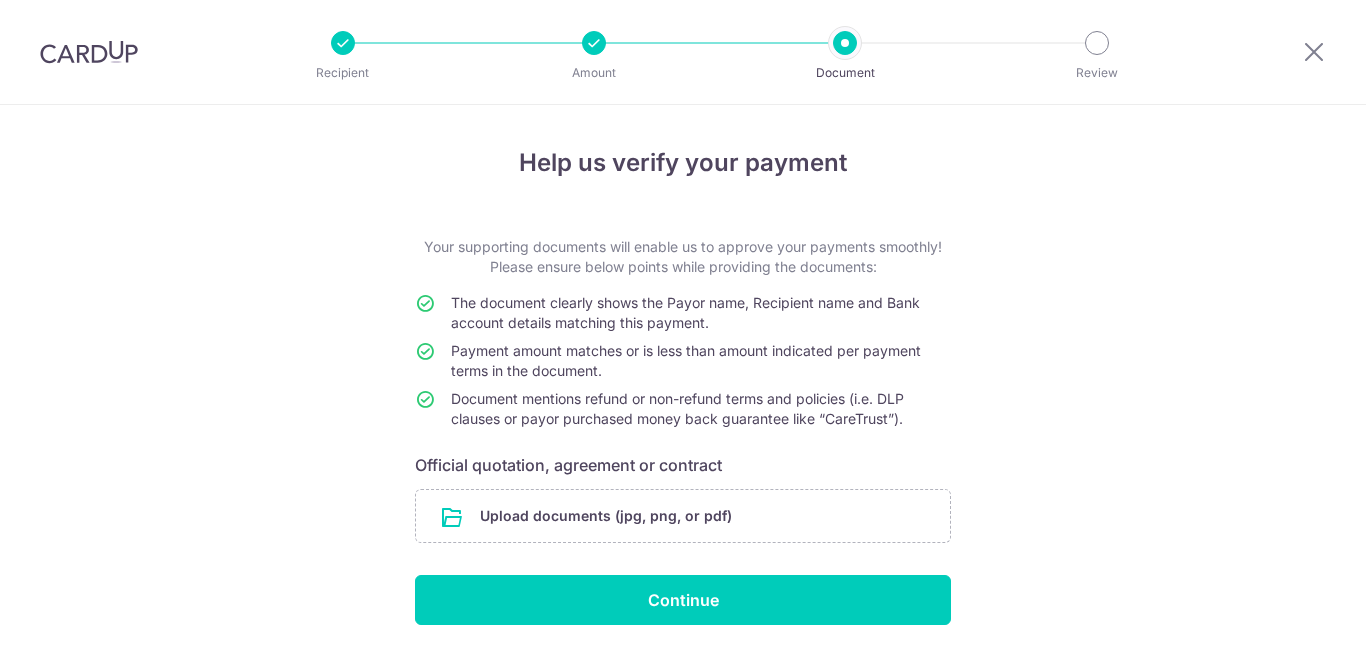 scroll, scrollTop: 0, scrollLeft: 0, axis: both 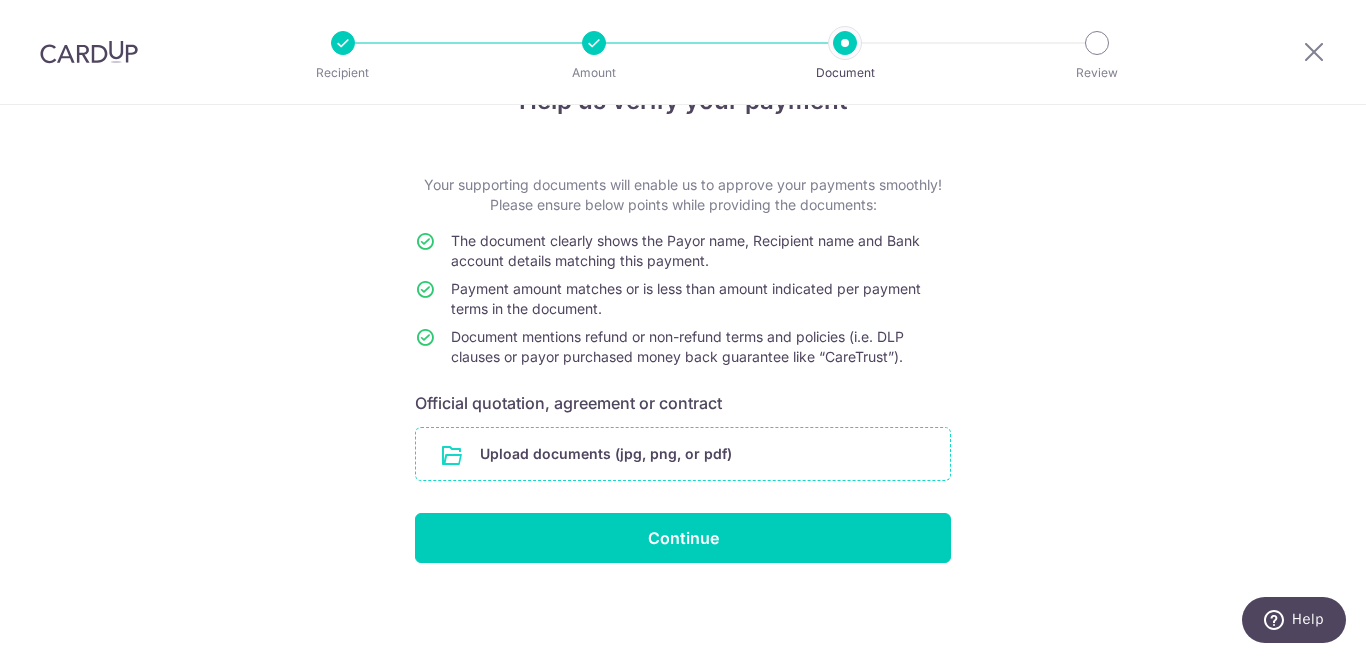 click at bounding box center (683, 454) 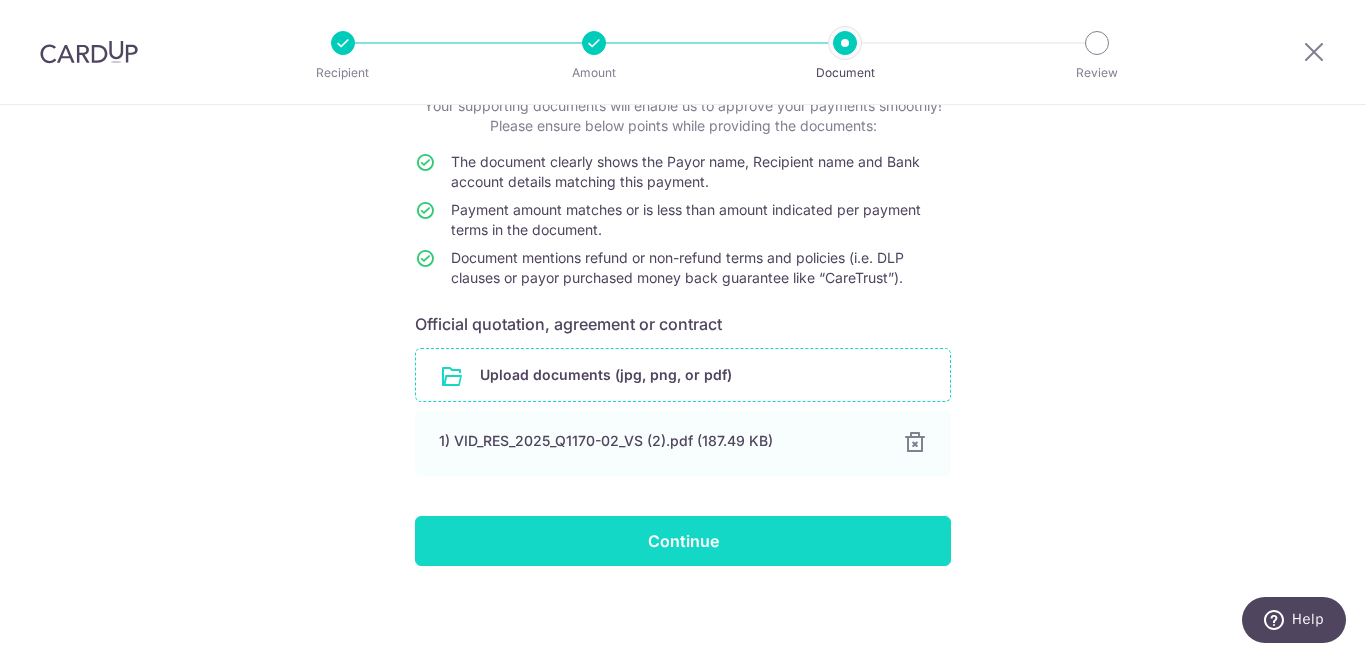 scroll, scrollTop: 144, scrollLeft: 0, axis: vertical 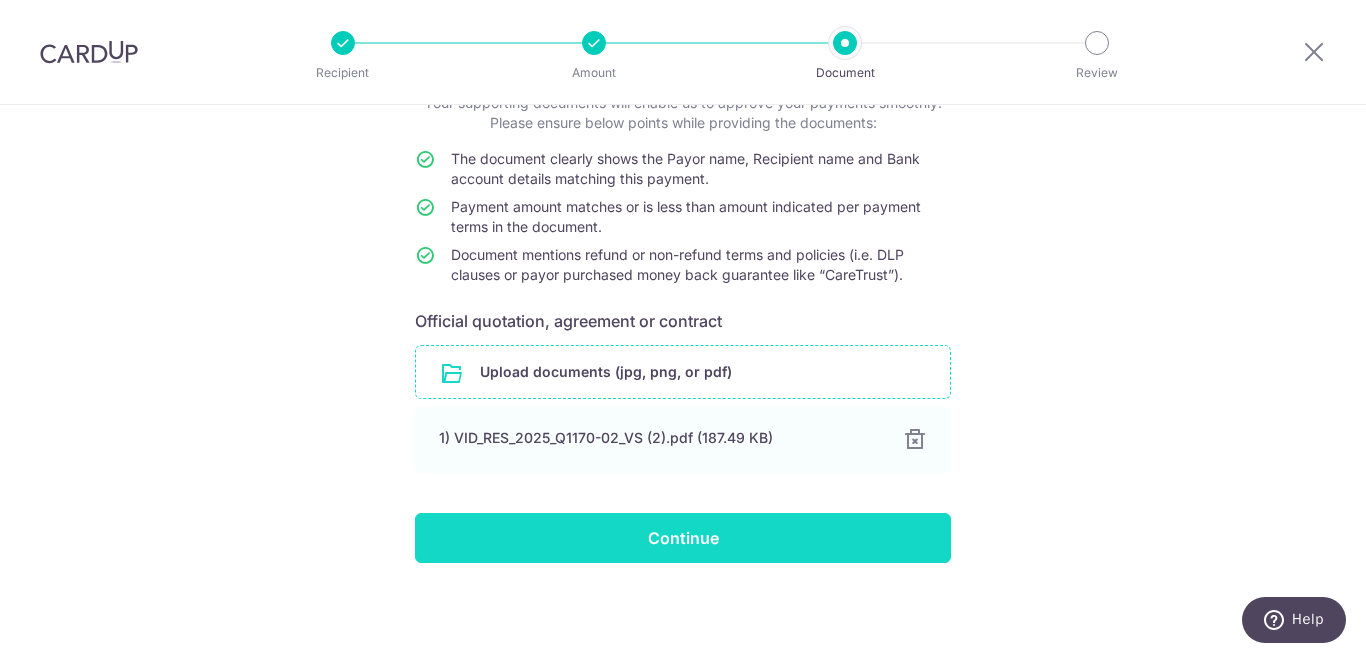 click on "Continue" at bounding box center [683, 538] 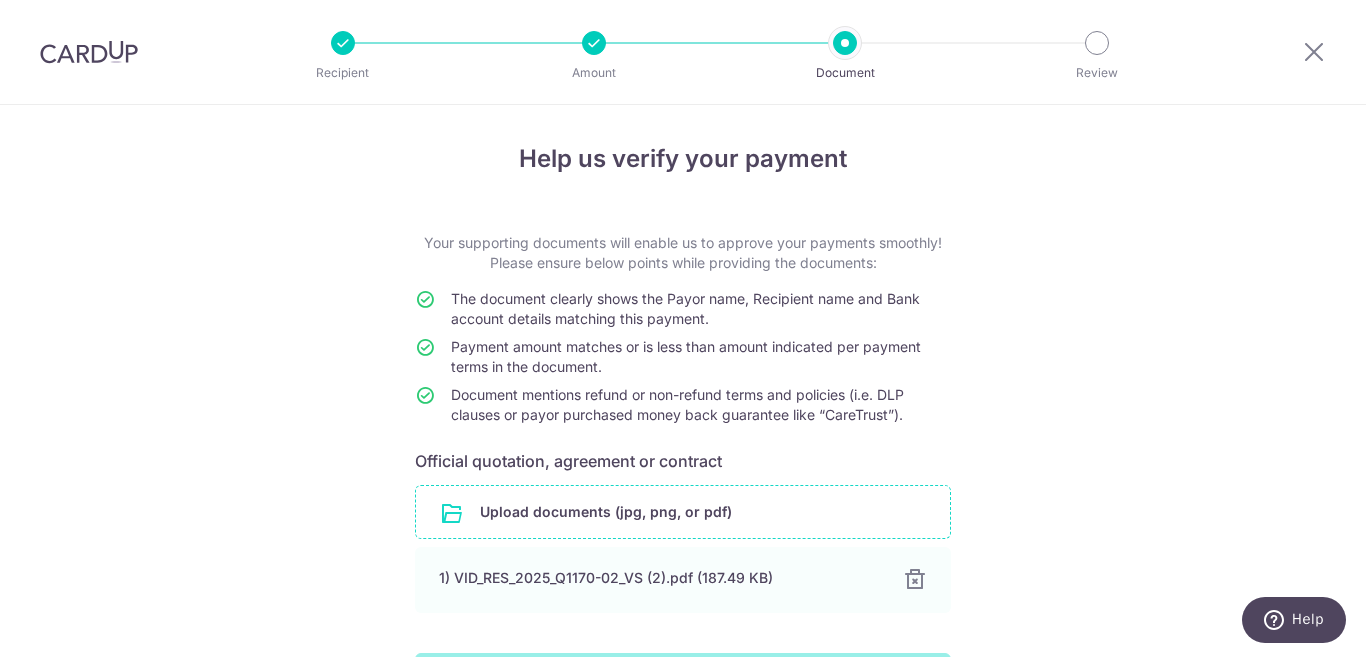 scroll, scrollTop: 0, scrollLeft: 0, axis: both 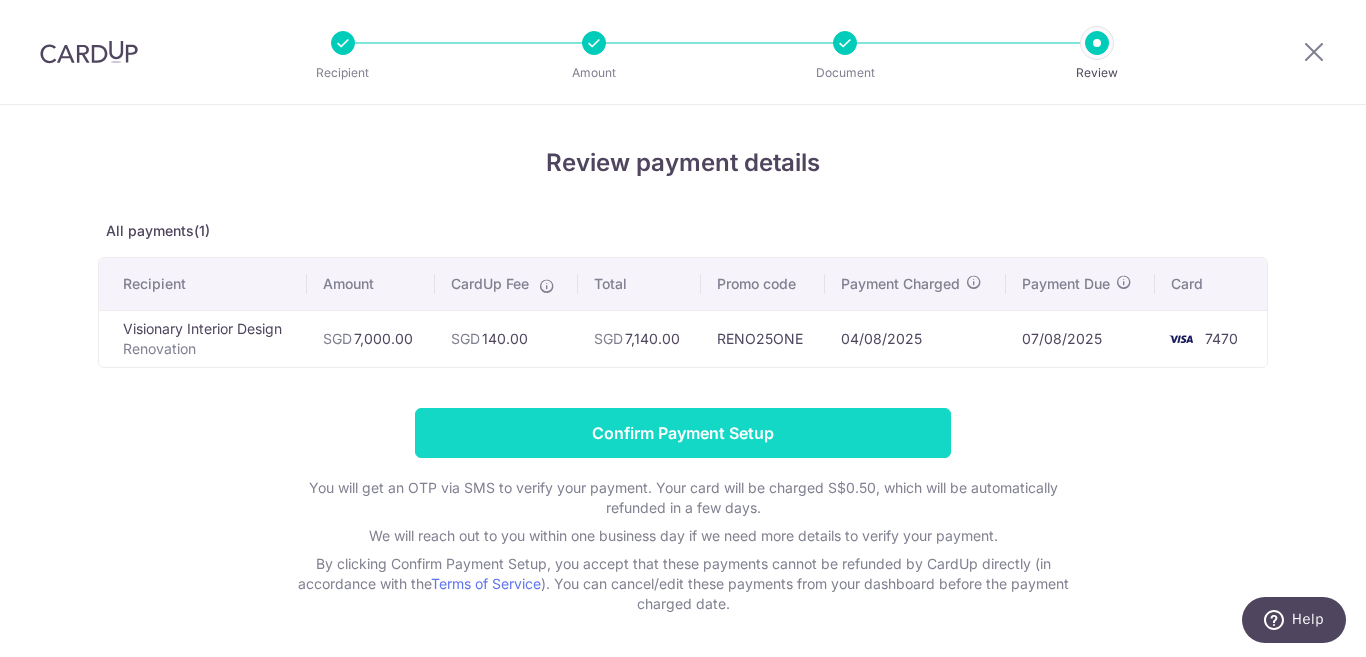 click on "Confirm Payment Setup" at bounding box center [683, 433] 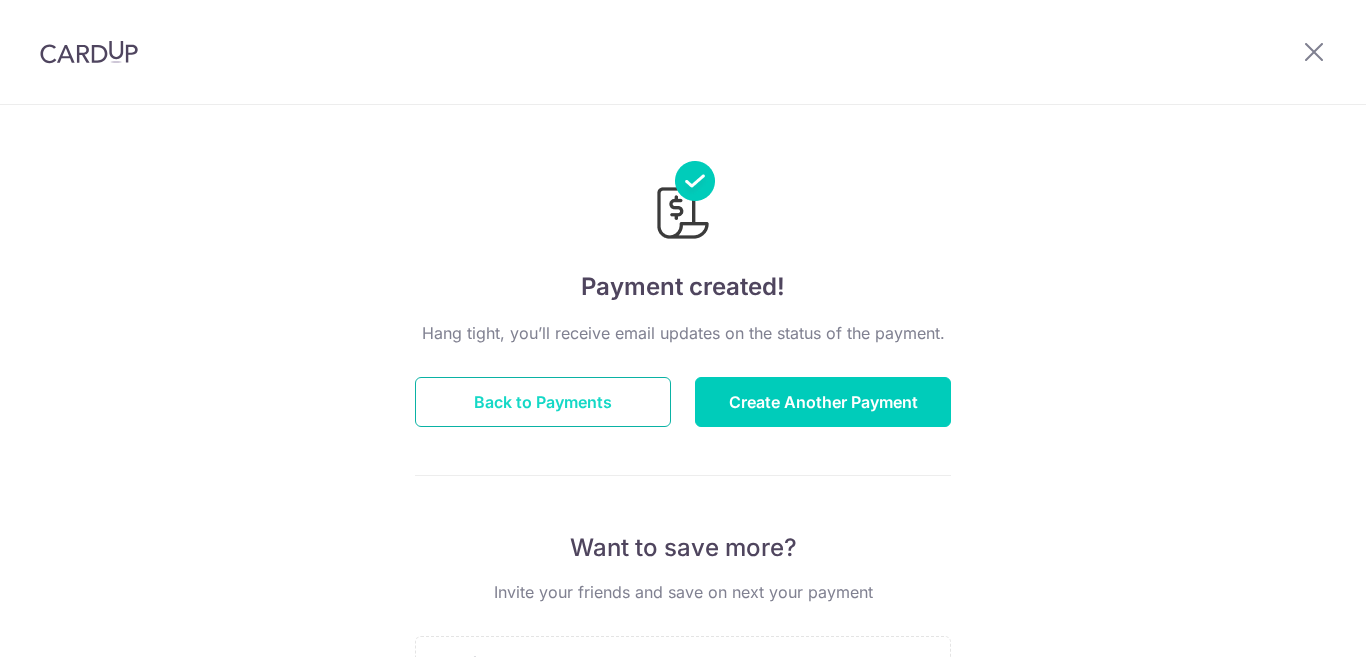 scroll, scrollTop: 0, scrollLeft: 0, axis: both 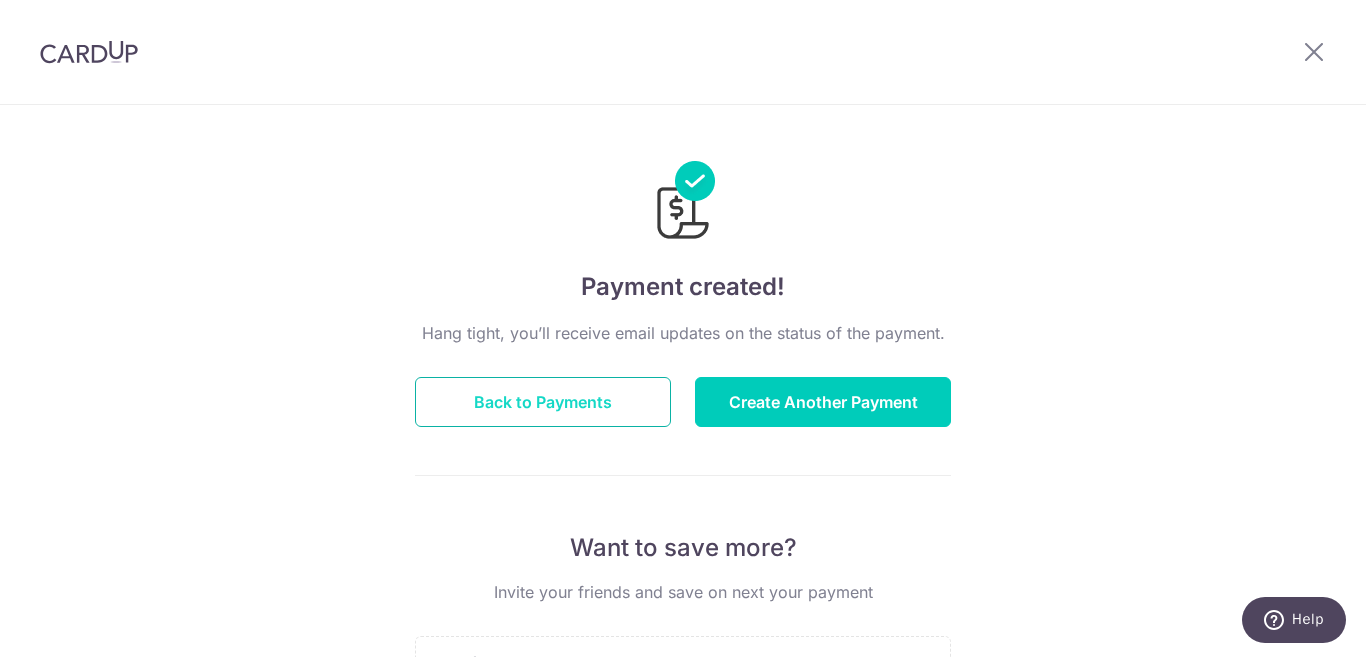 click on "Back to Payments" at bounding box center (543, 402) 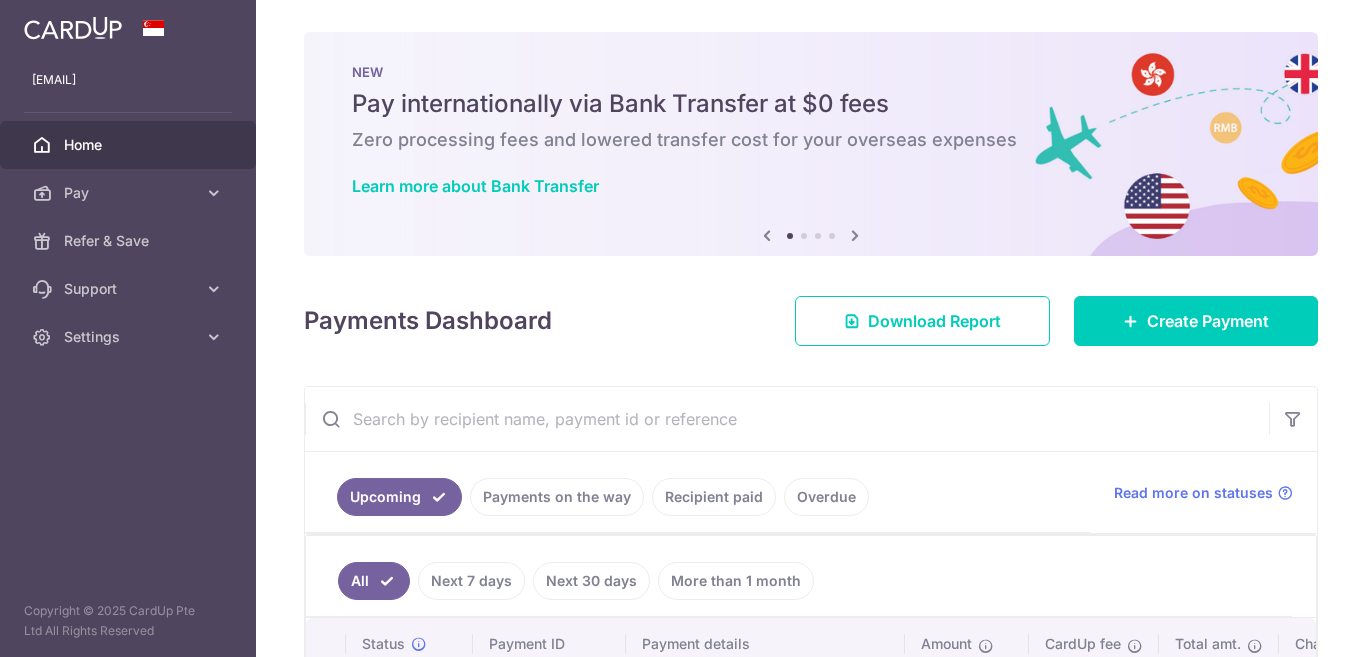scroll, scrollTop: 0, scrollLeft: 0, axis: both 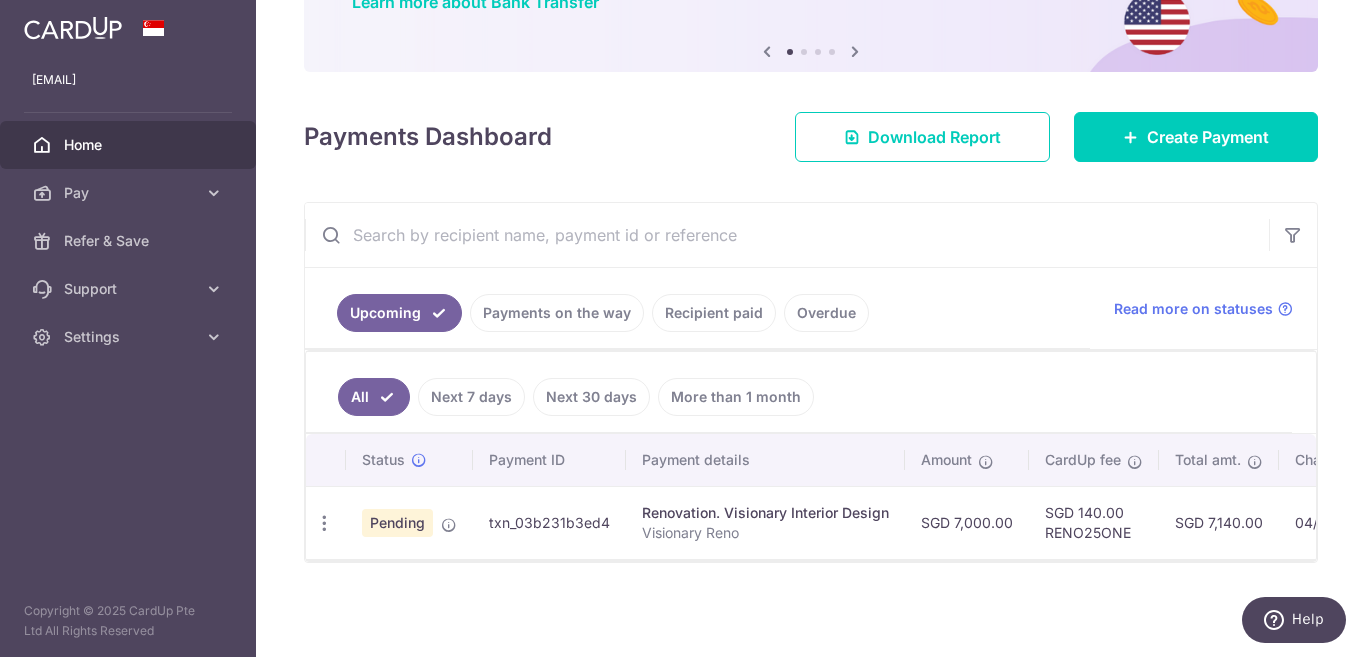 drag, startPoint x: 997, startPoint y: 551, endPoint x: 1043, endPoint y: 546, distance: 46.270943 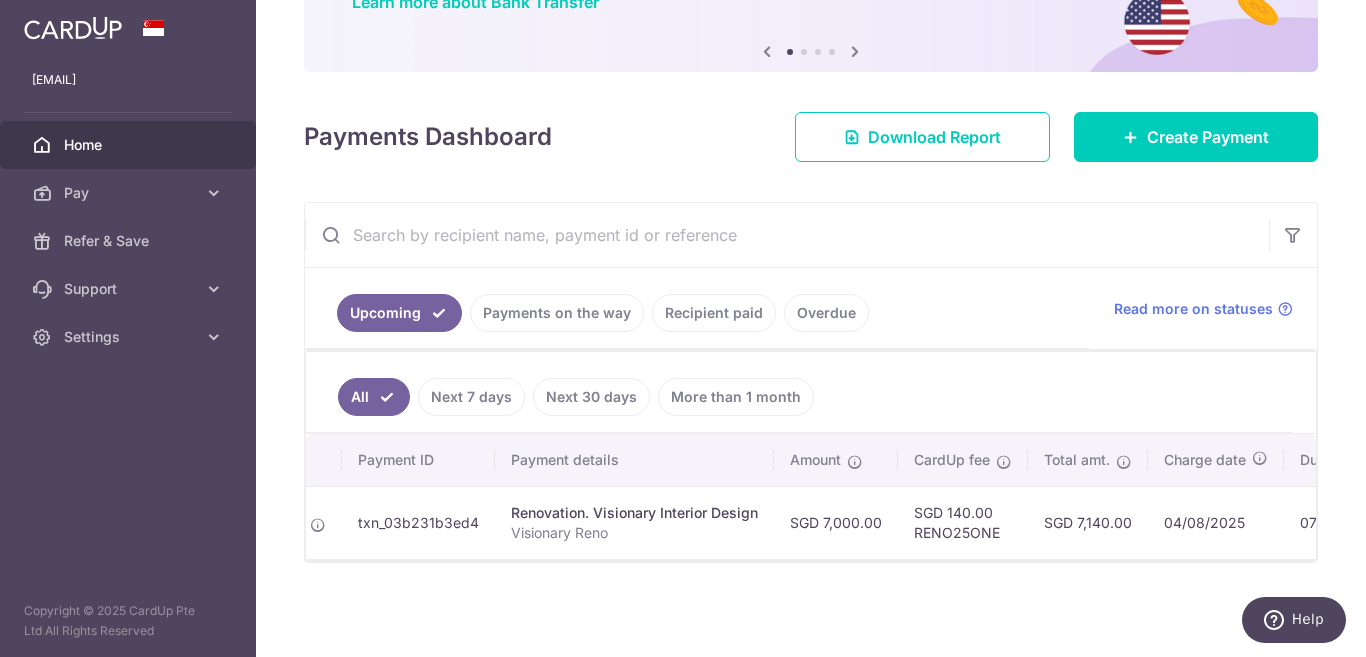 scroll, scrollTop: 0, scrollLeft: 143, axis: horizontal 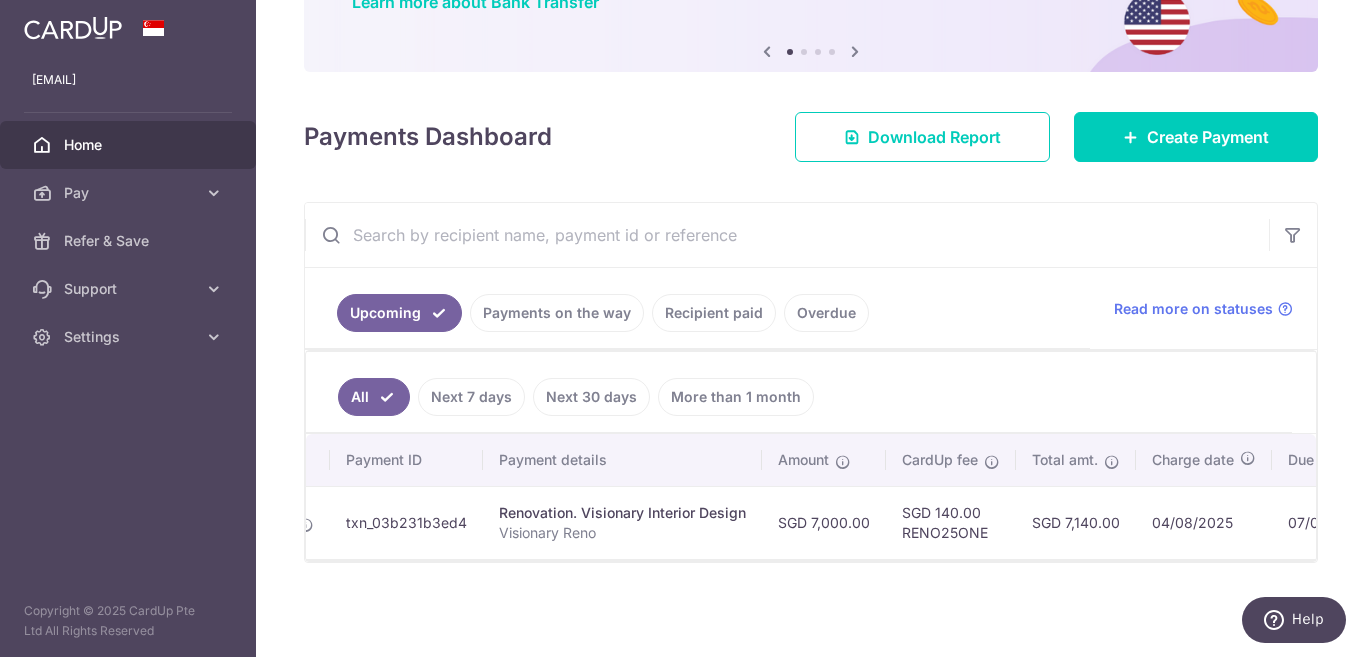 click on "SGD 140.00
RENO25ONE" at bounding box center (951, 522) 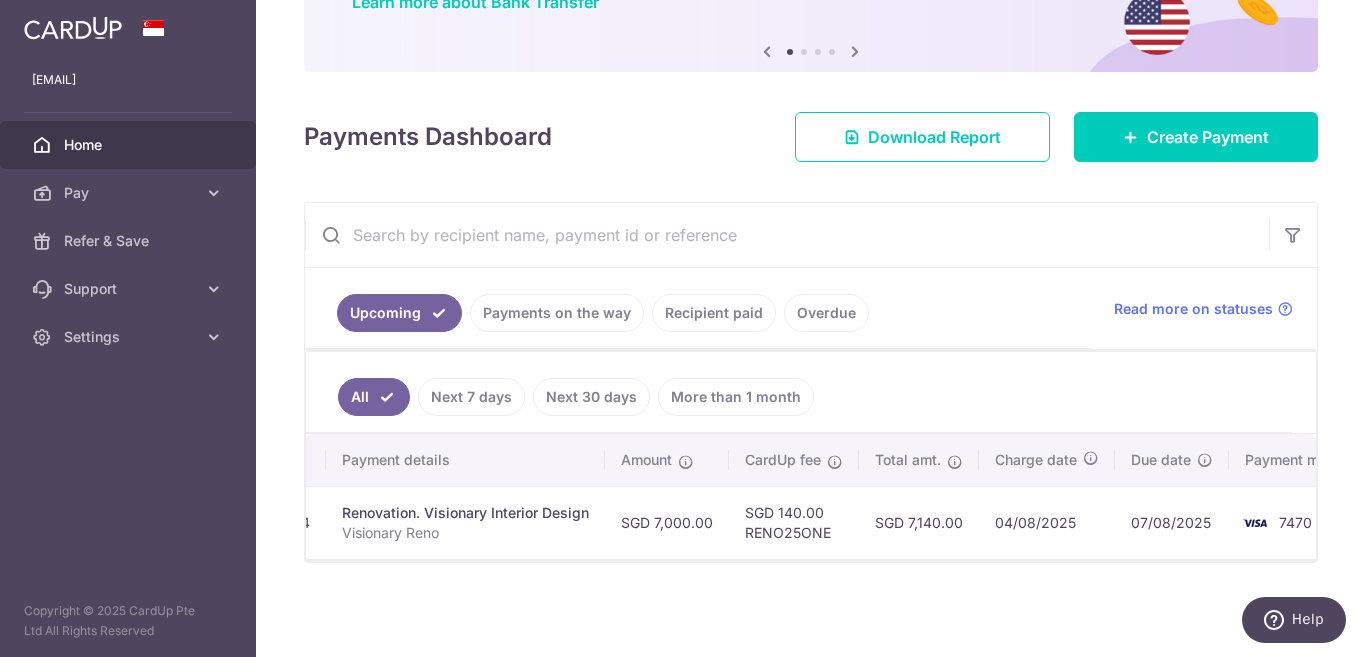 scroll, scrollTop: 0, scrollLeft: 254, axis: horizontal 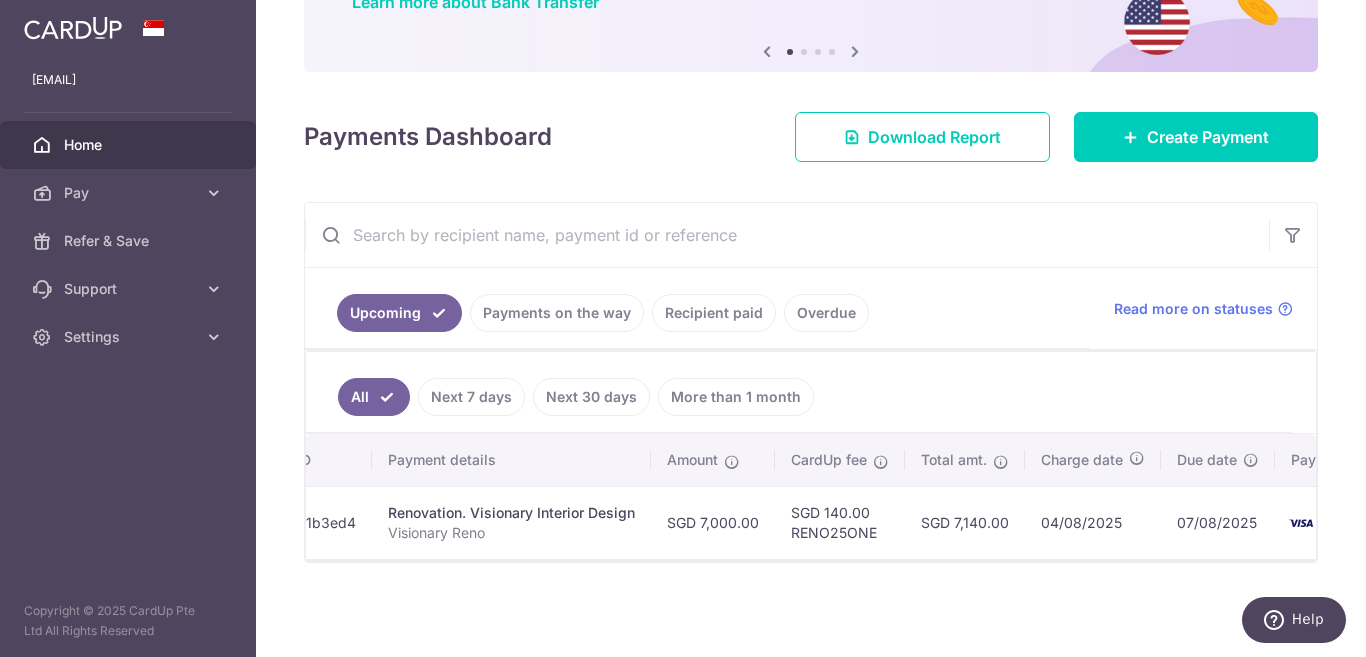 drag, startPoint x: 833, startPoint y: 508, endPoint x: 853, endPoint y: 511, distance: 20.22375 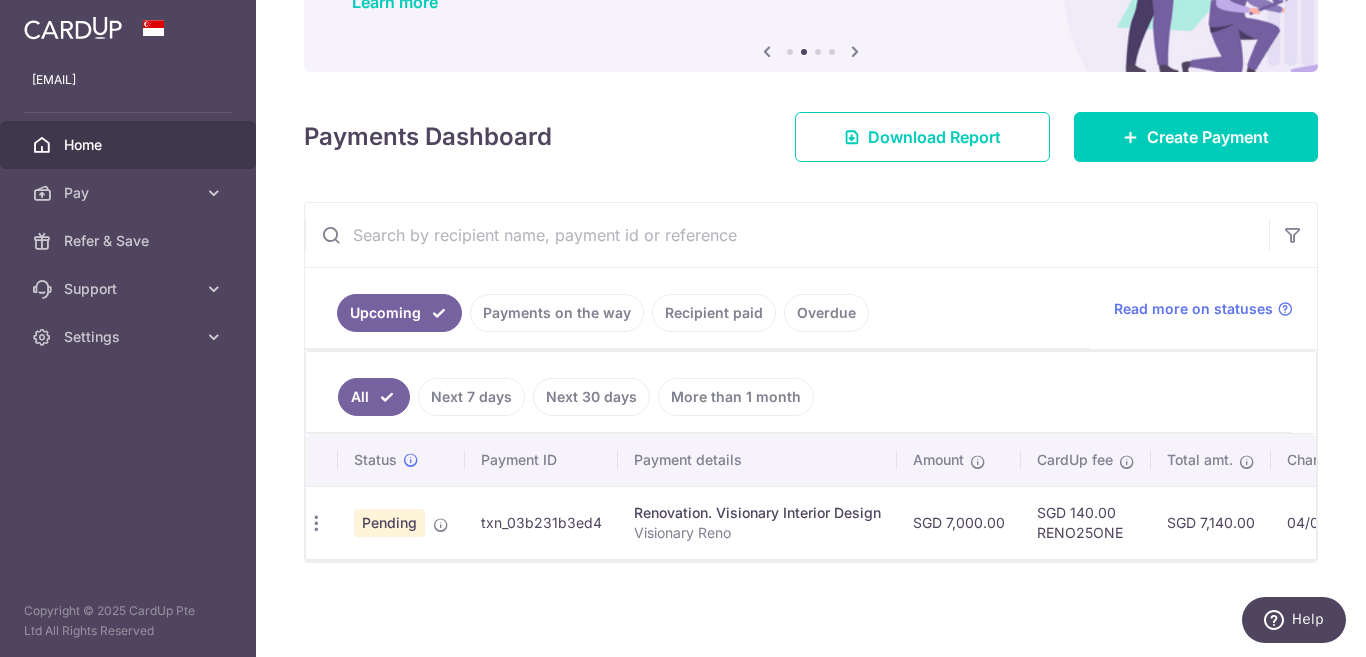 scroll, scrollTop: 0, scrollLeft: 0, axis: both 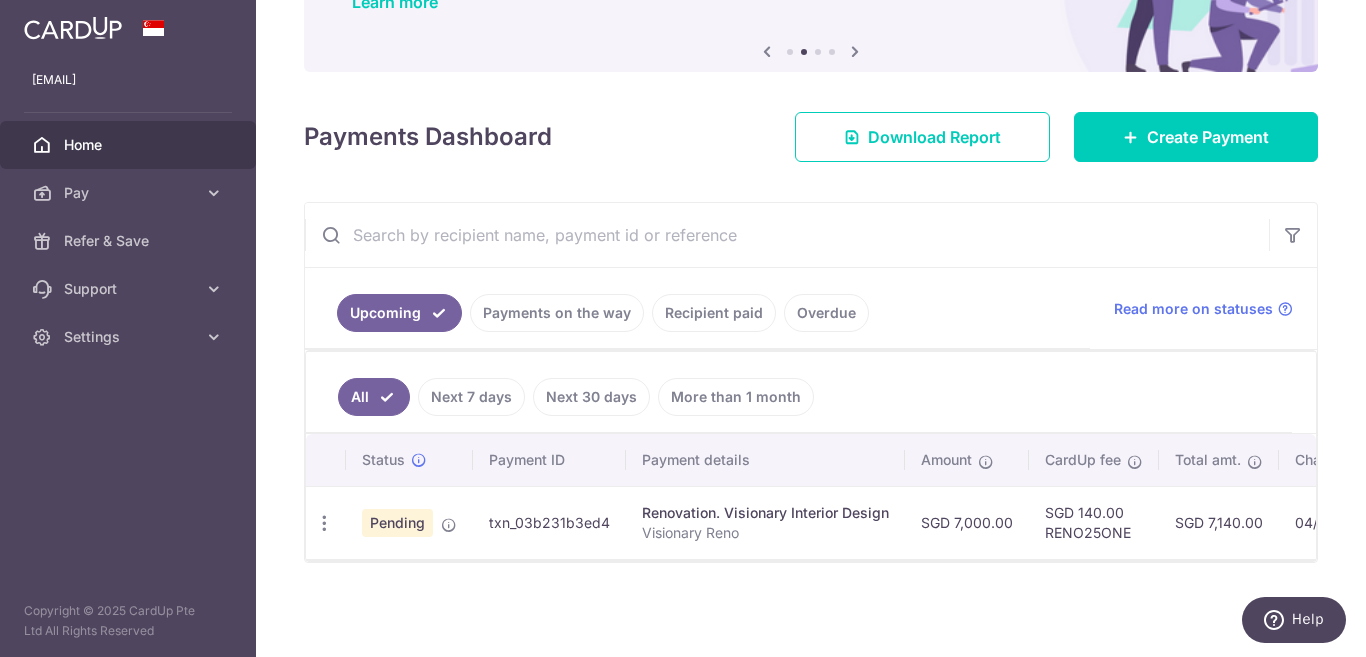 drag, startPoint x: 408, startPoint y: 517, endPoint x: 458, endPoint y: 519, distance: 50.039986 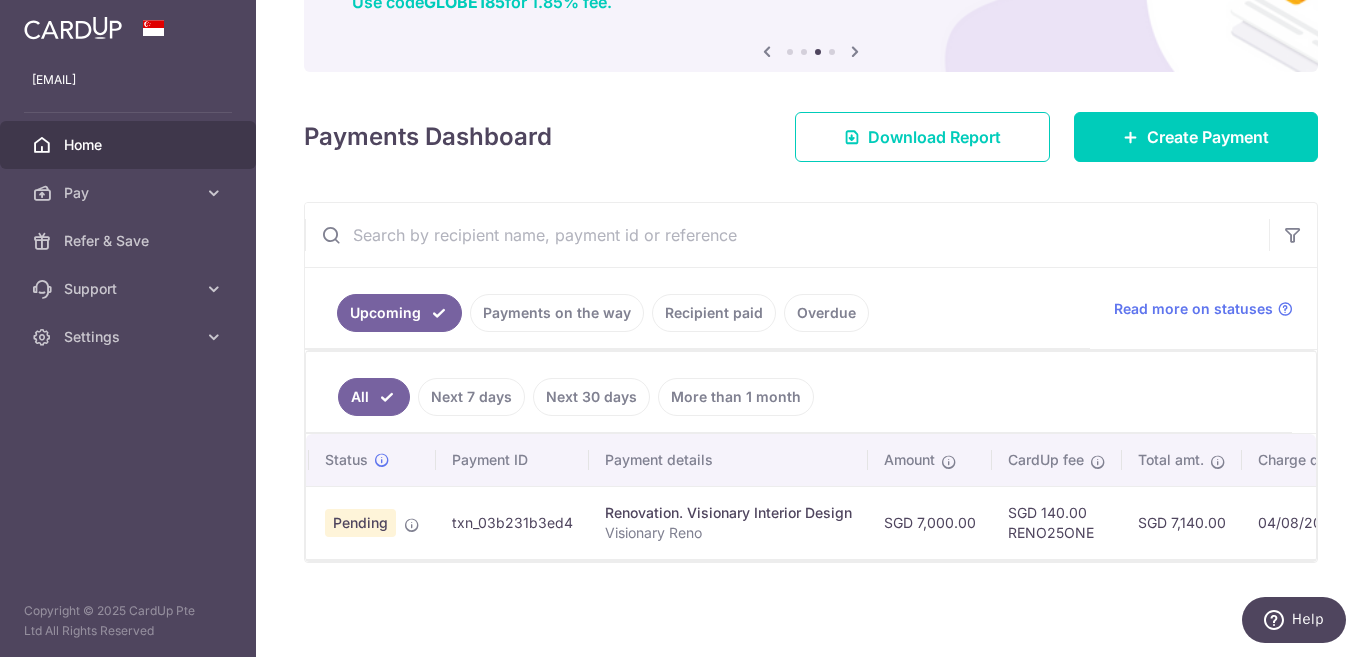 scroll, scrollTop: 0, scrollLeft: 0, axis: both 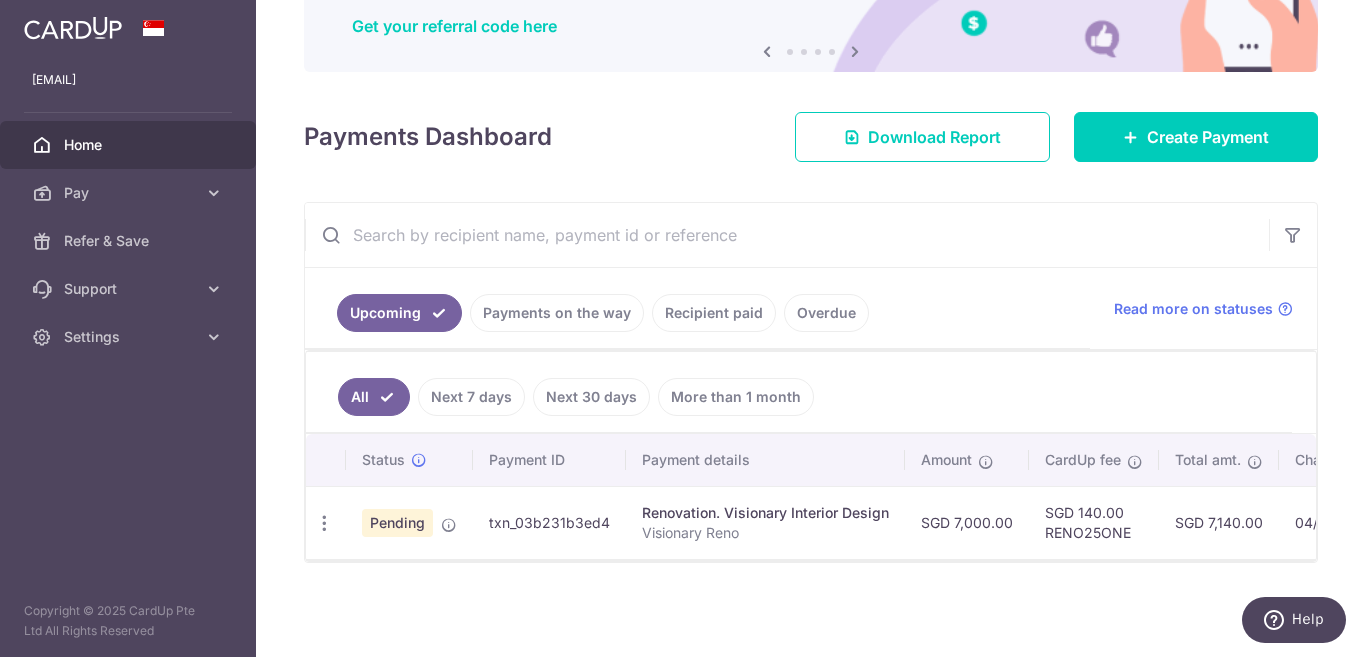 drag, startPoint x: 885, startPoint y: 559, endPoint x: 932, endPoint y: 559, distance: 47 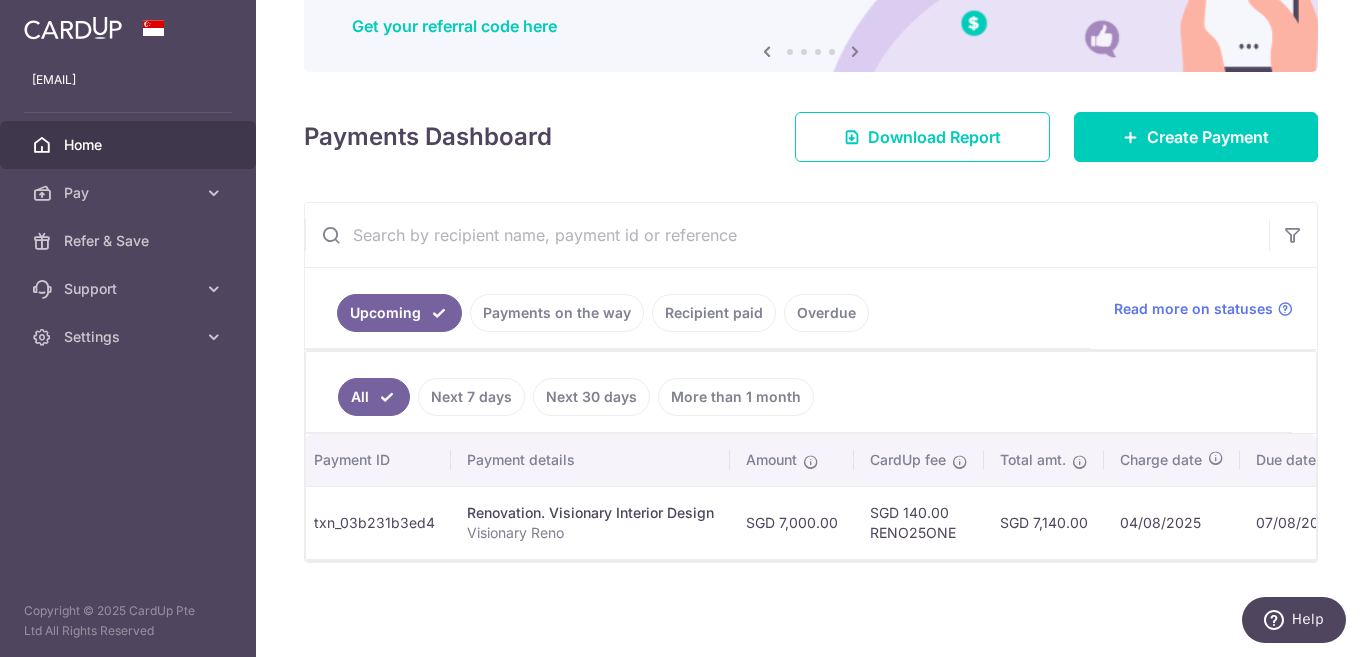 scroll, scrollTop: 0, scrollLeft: 0, axis: both 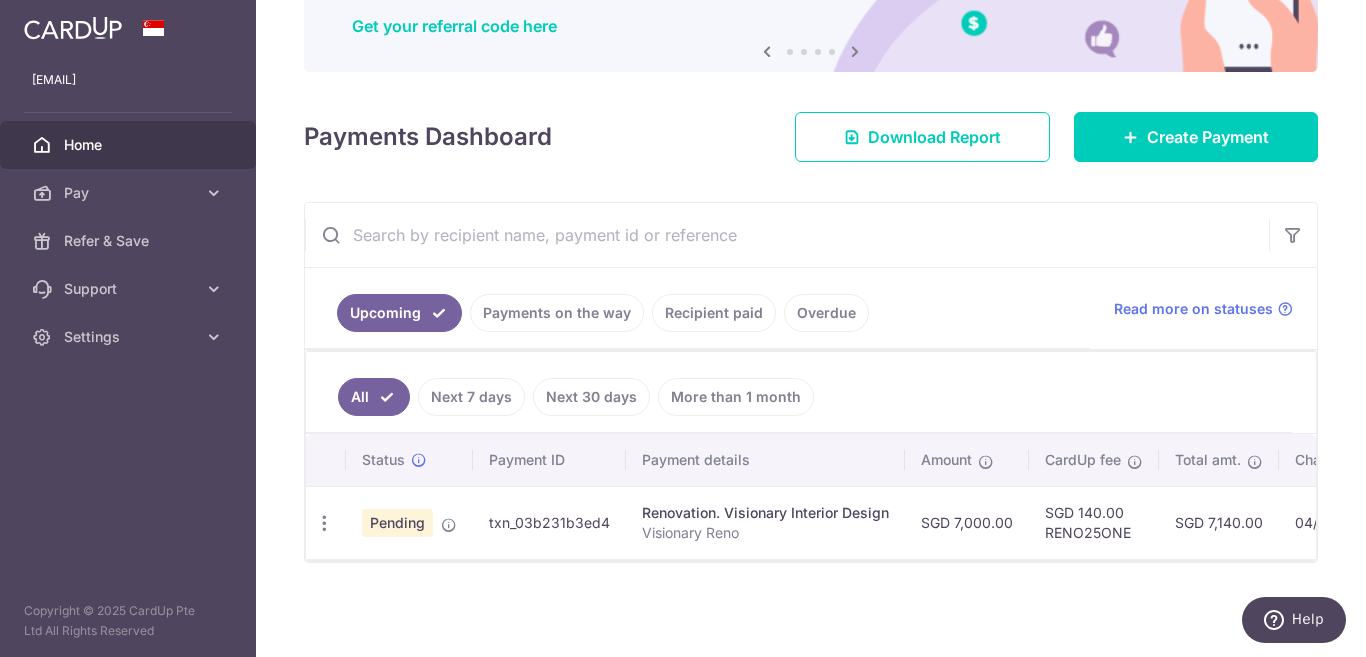 click on "txn_03b231b3ed4" at bounding box center (549, 522) 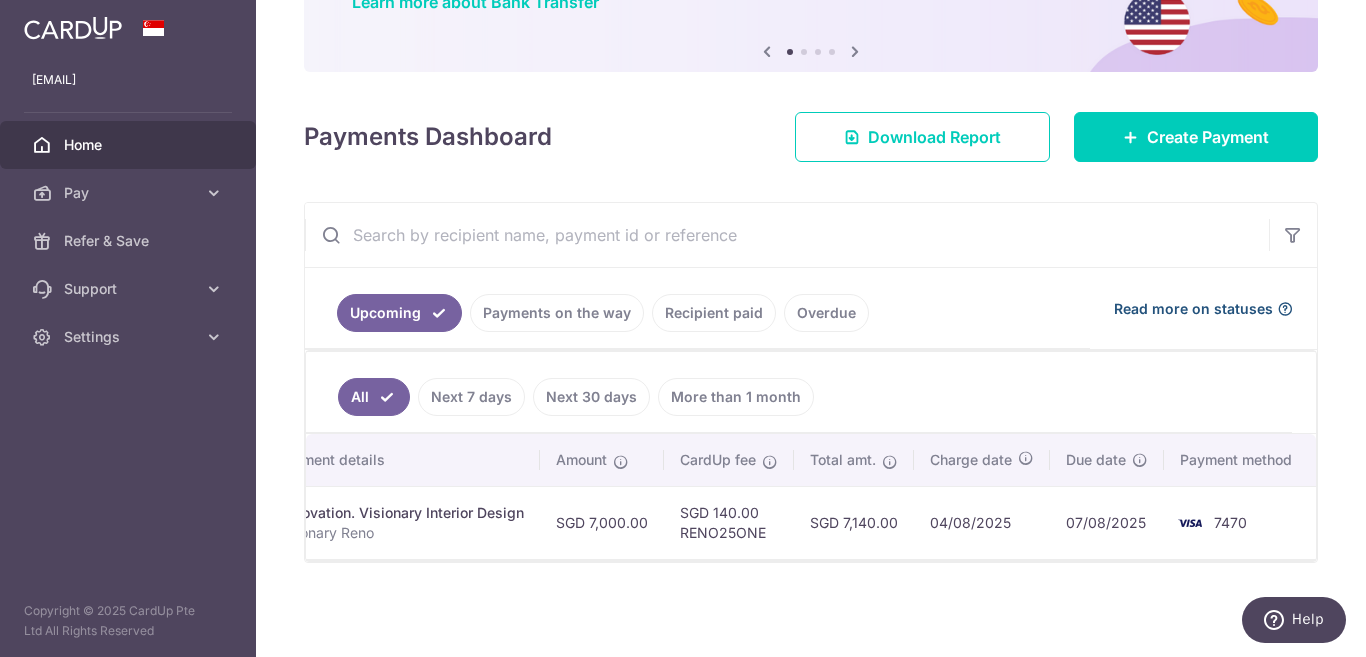 click on "Read more on statuses" at bounding box center (1193, 309) 